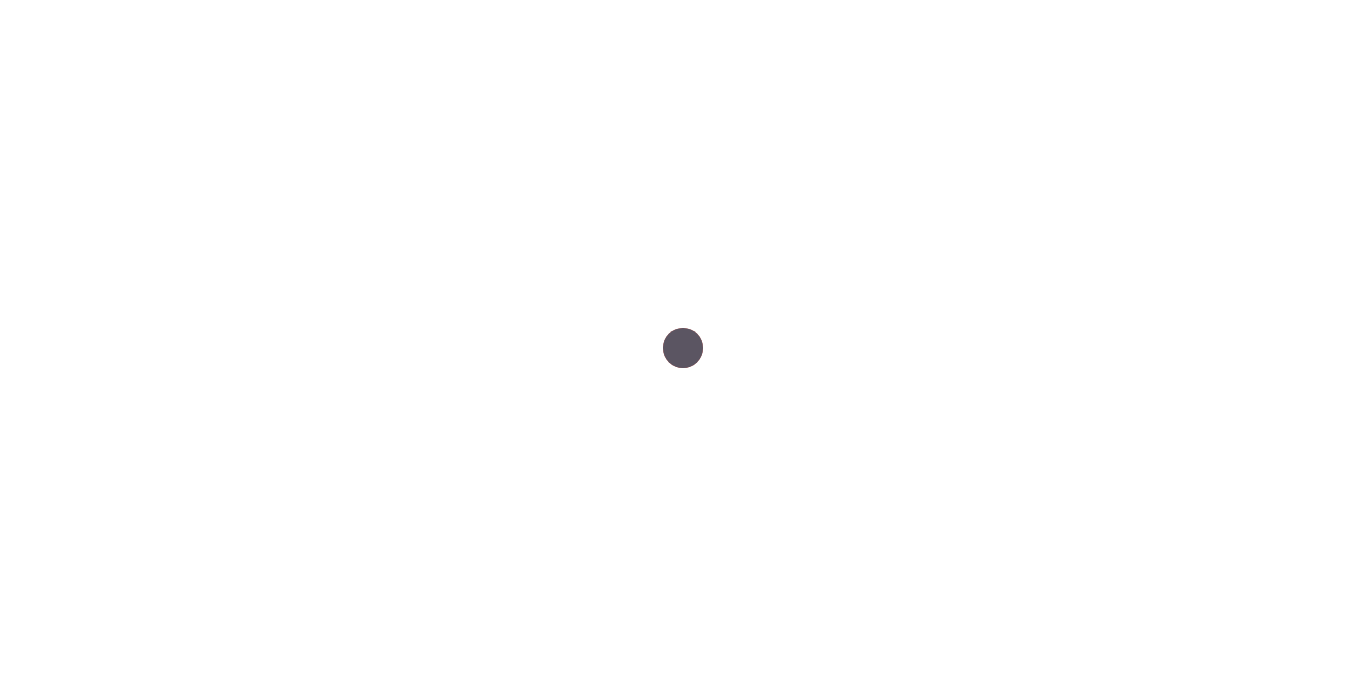 scroll, scrollTop: 0, scrollLeft: 0, axis: both 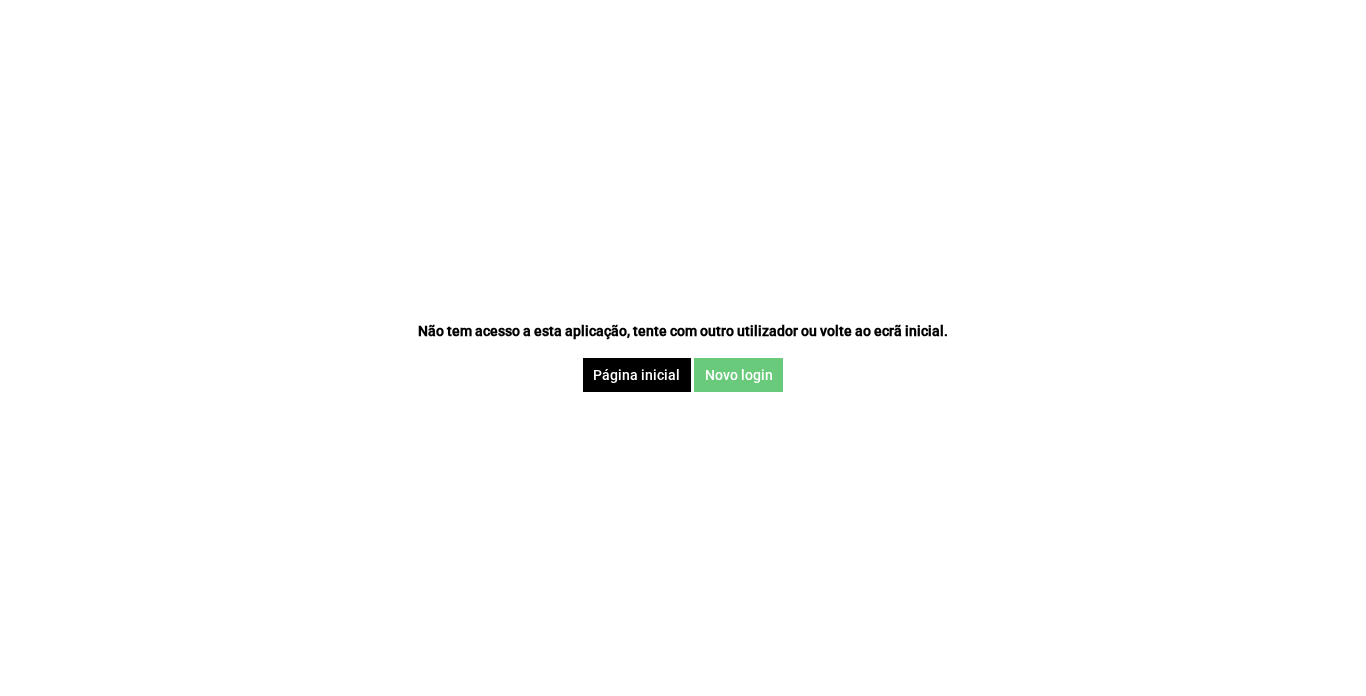 click on "Novo login" at bounding box center [738, 375] 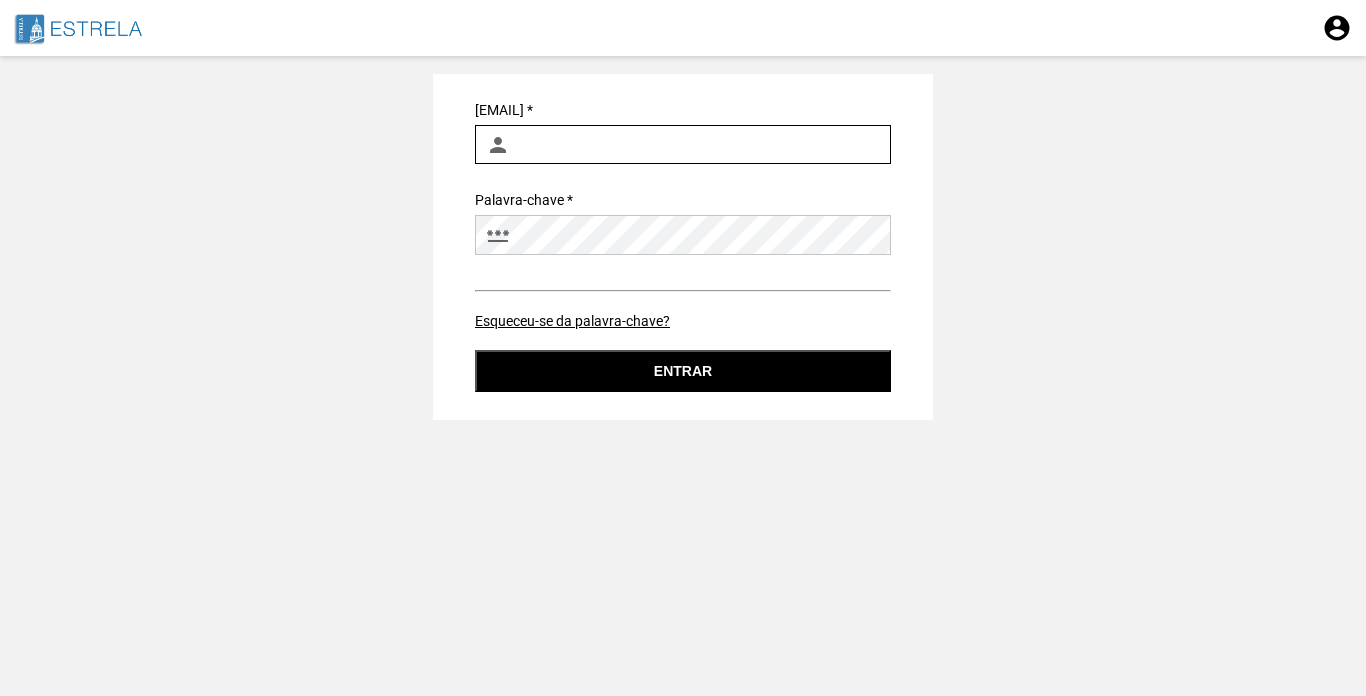 type on "[EMAIL]" 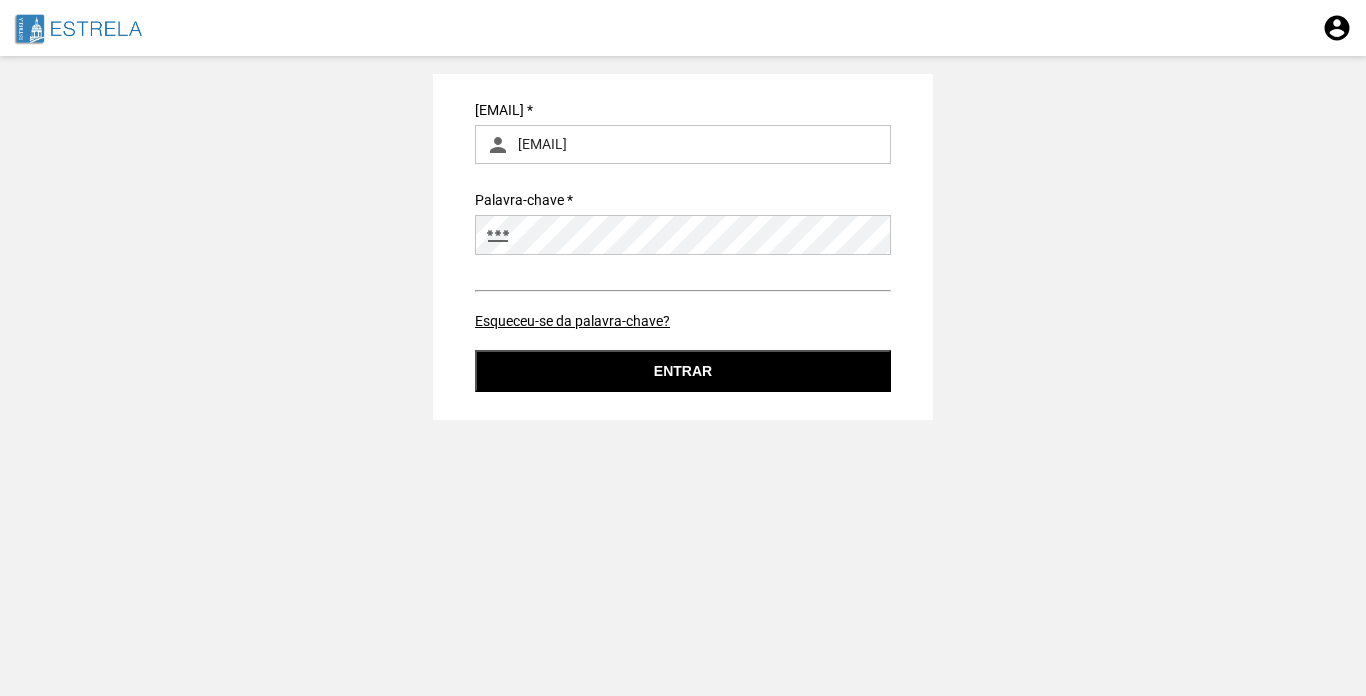click on "Entrar" at bounding box center (683, 371) 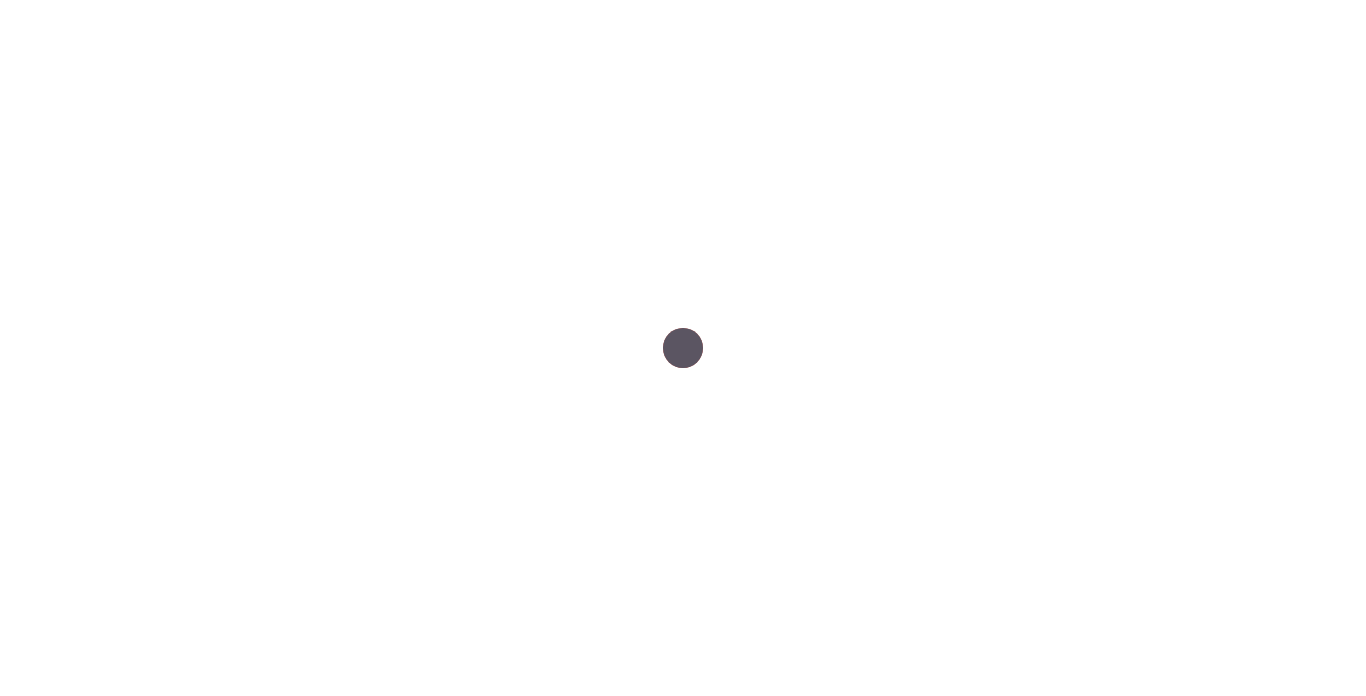 scroll, scrollTop: 0, scrollLeft: 0, axis: both 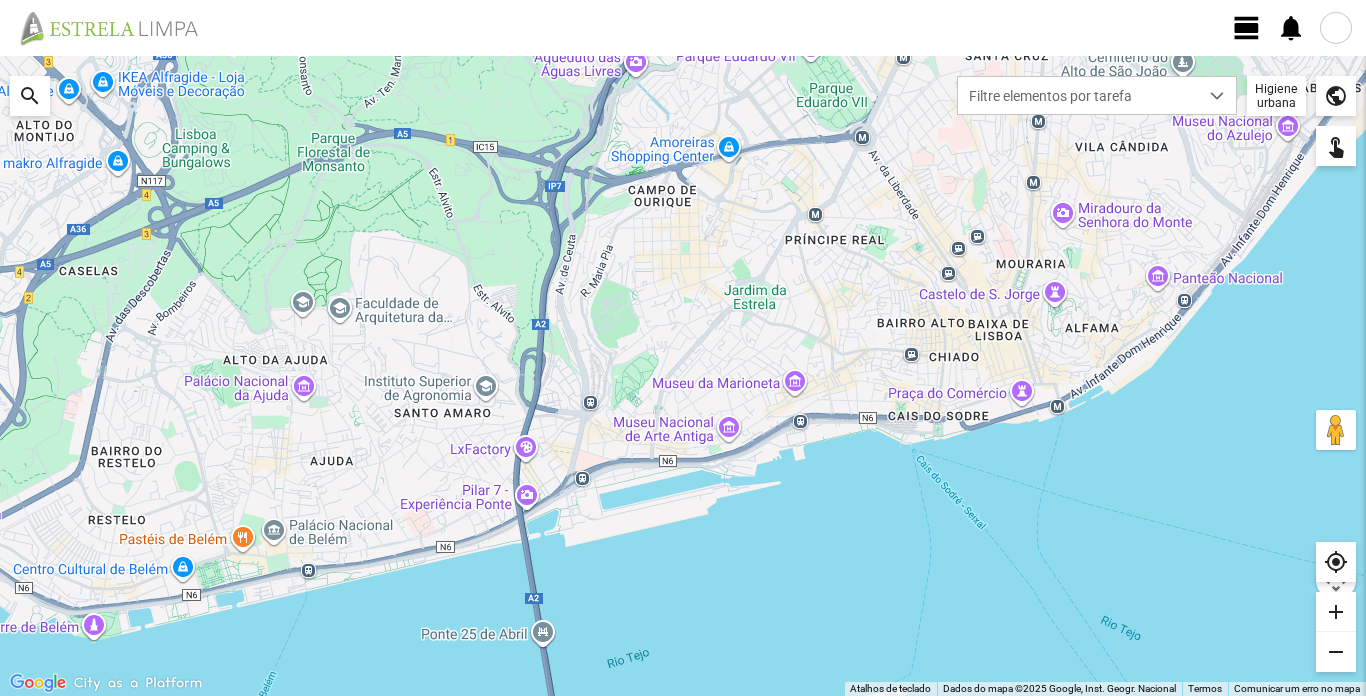 click on "view_day" at bounding box center (1247, 28) 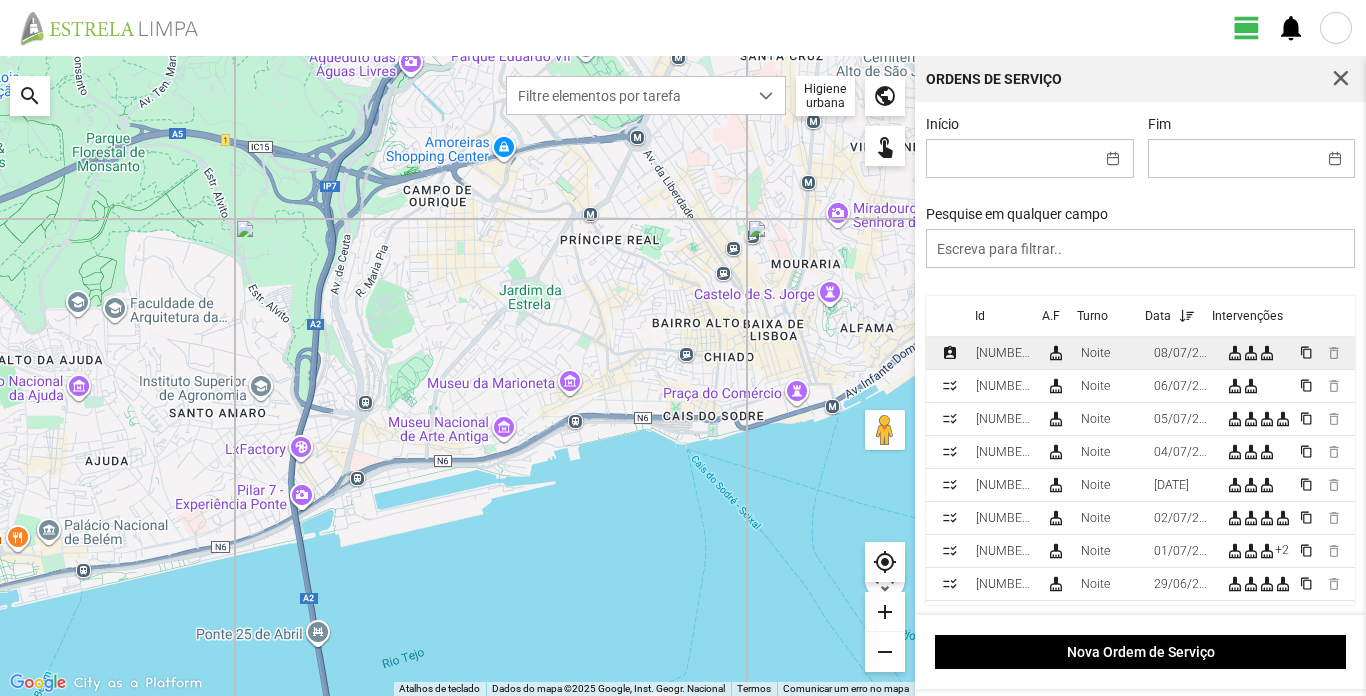 click on "[NUMBER]/[YEAR]" at bounding box center (1003, 353) 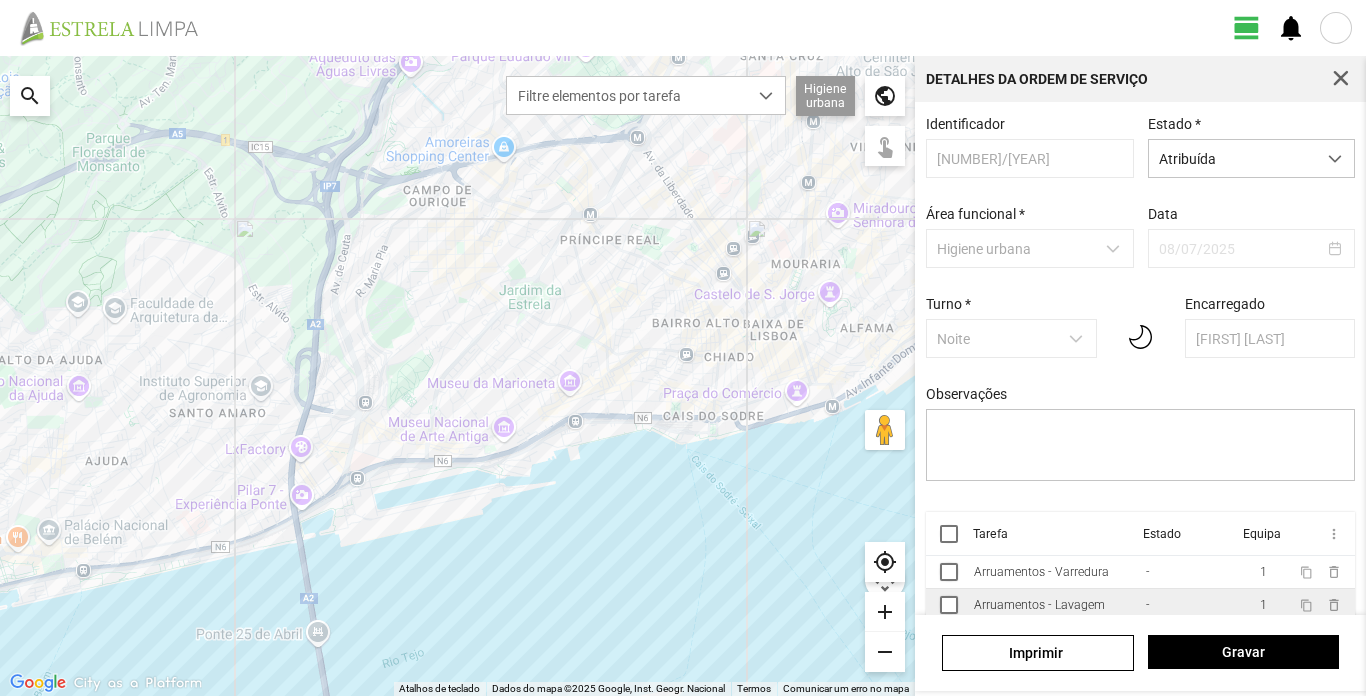 scroll, scrollTop: 45, scrollLeft: 0, axis: vertical 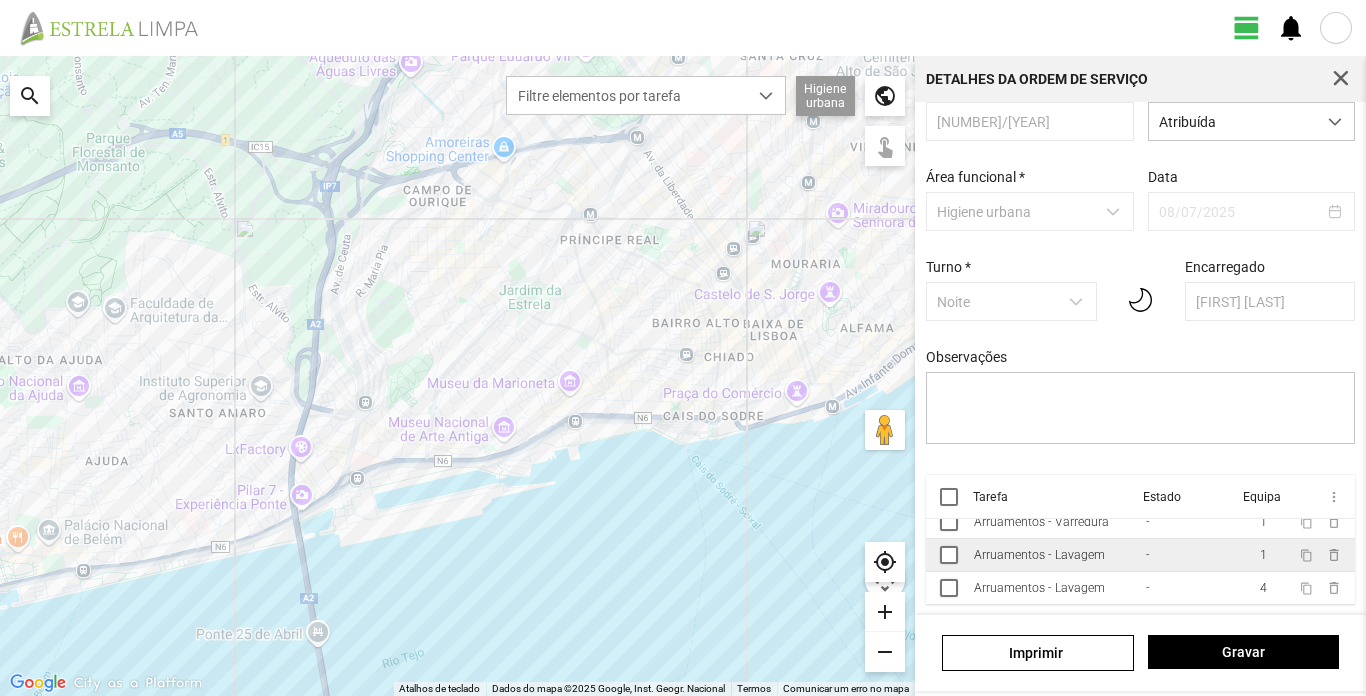 click on "Arruamentos - Lavagem" at bounding box center (1041, 522) 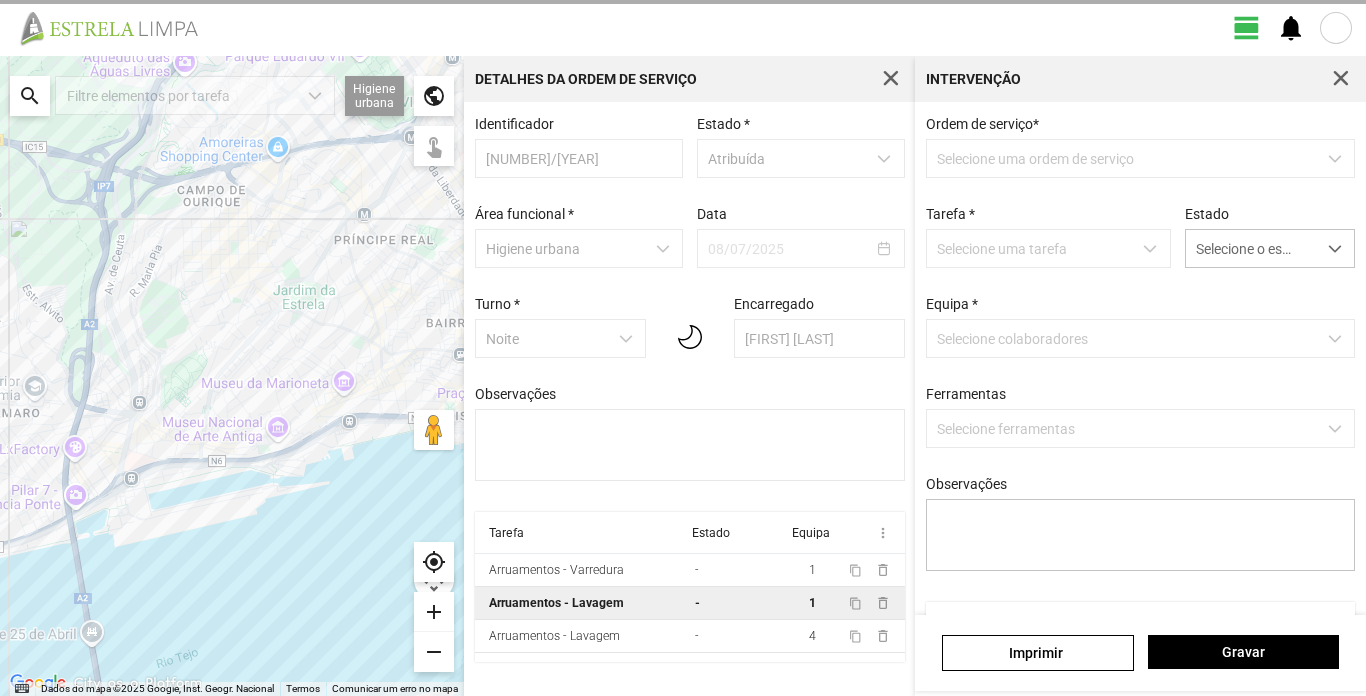 scroll, scrollTop: 0, scrollLeft: 0, axis: both 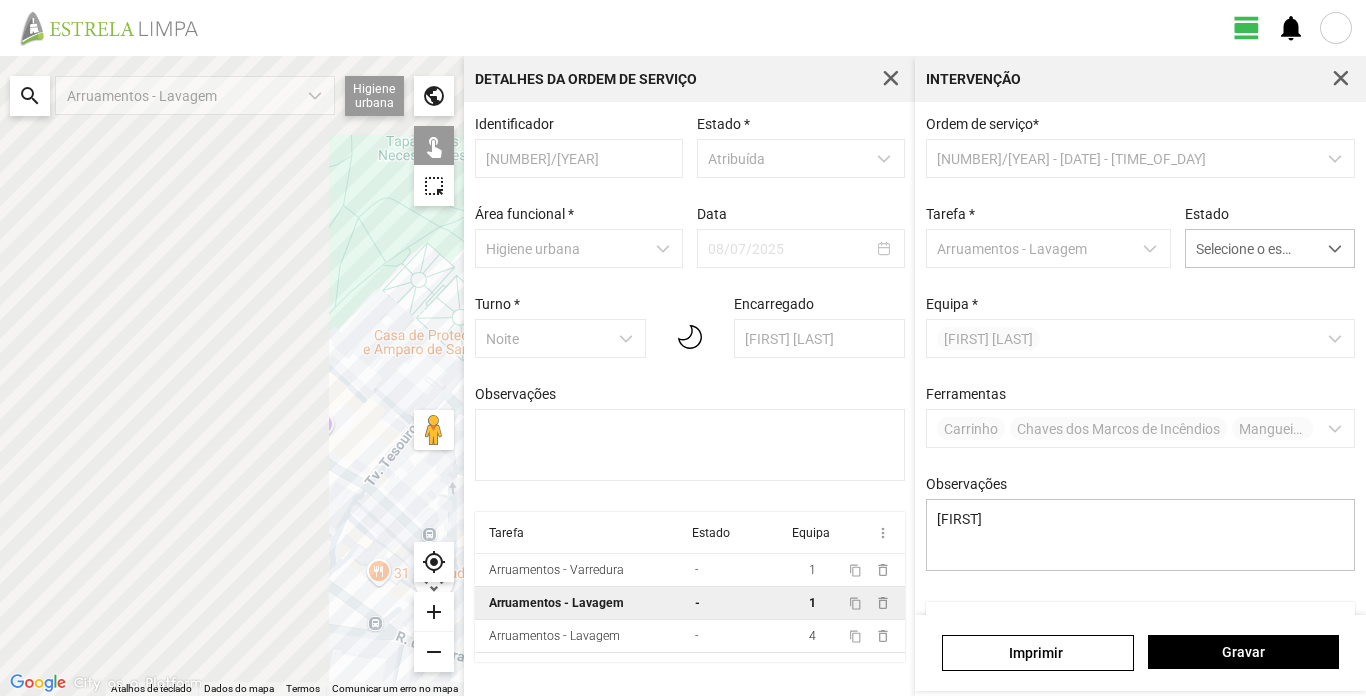 drag, startPoint x: 155, startPoint y: 333, endPoint x: 601, endPoint y: 501, distance: 476.59207 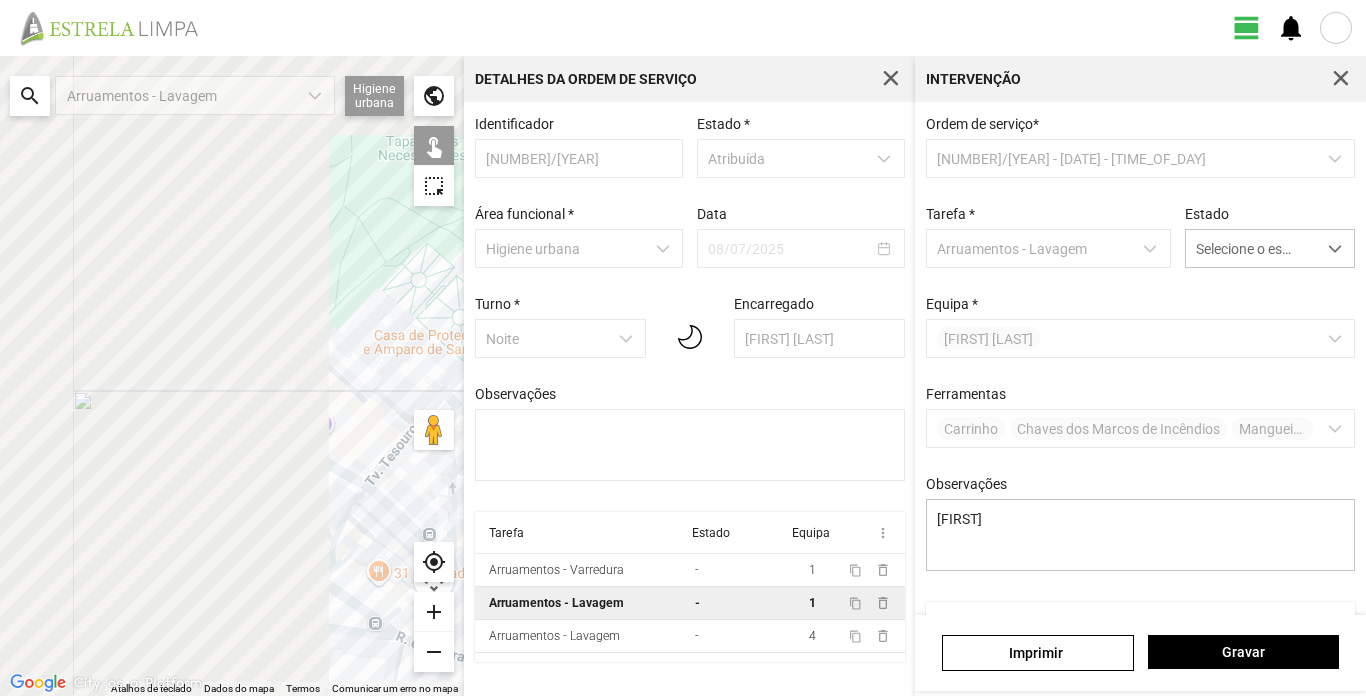 click on "← Mover para a esquerda → Mover para a direita ↑ Mover para cima ↓ Mover para baixo + Aumentar (zoom) - Diminuir (zoom) Casa Avançar 75% para a esquerda Fim Avançar 75% para a direita Página para cima Avançar 75% para cima Página para baixo Avançar 75% para baixo Para navegar, prima as teclas de seta. Atalhos de teclado Dados do mapa Dados do mapa ©[YEAR] Google, Inst. Geogr. Nacional Dados do mapa ©[YEAR] Google, Inst. Geogr. Nacional 50 m Clique no botão para alternar entre as unidades métricas e imperiais Termos Comunicar um erro no mapa search Arruamentos - Lavagem Higiene urbana Sarjetas Arruamentos Ecopontos Papeleiras public touch_app highlight_alt my_location add remove Detalhes da Ordem de Serviço Identificador [NUMBER]/[YEAR] Estado * Atribuída Área funcional * Higiene urbana Data [DATE] Turno * Noite Encarregado [FIRST] [LAST] Observações Tarefa Estado Equipa more_vert Arruamentos - Varredura - 1 content_copy delete_outline Arruamentos - Lavagem 1" at bounding box center [683, 376] 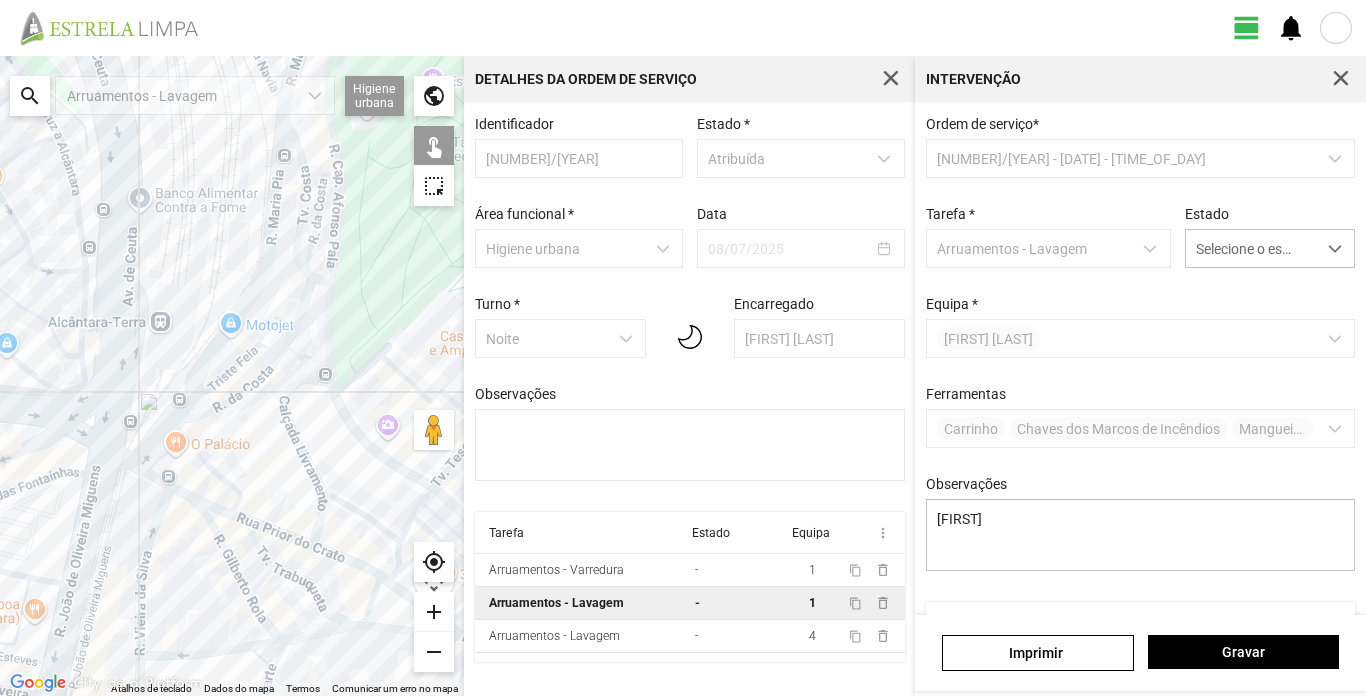 click on "Para navegar, prima as teclas de seta." at bounding box center [232, 376] 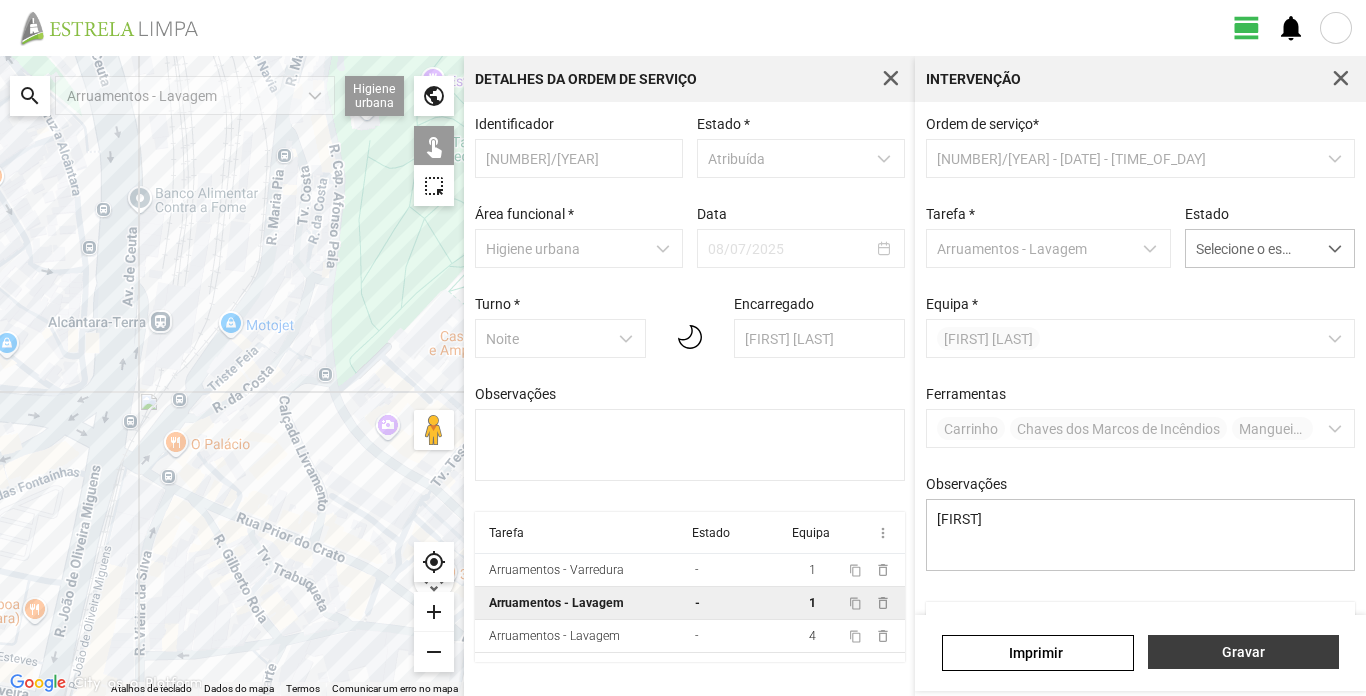 click on "Gravar" at bounding box center [1243, 652] 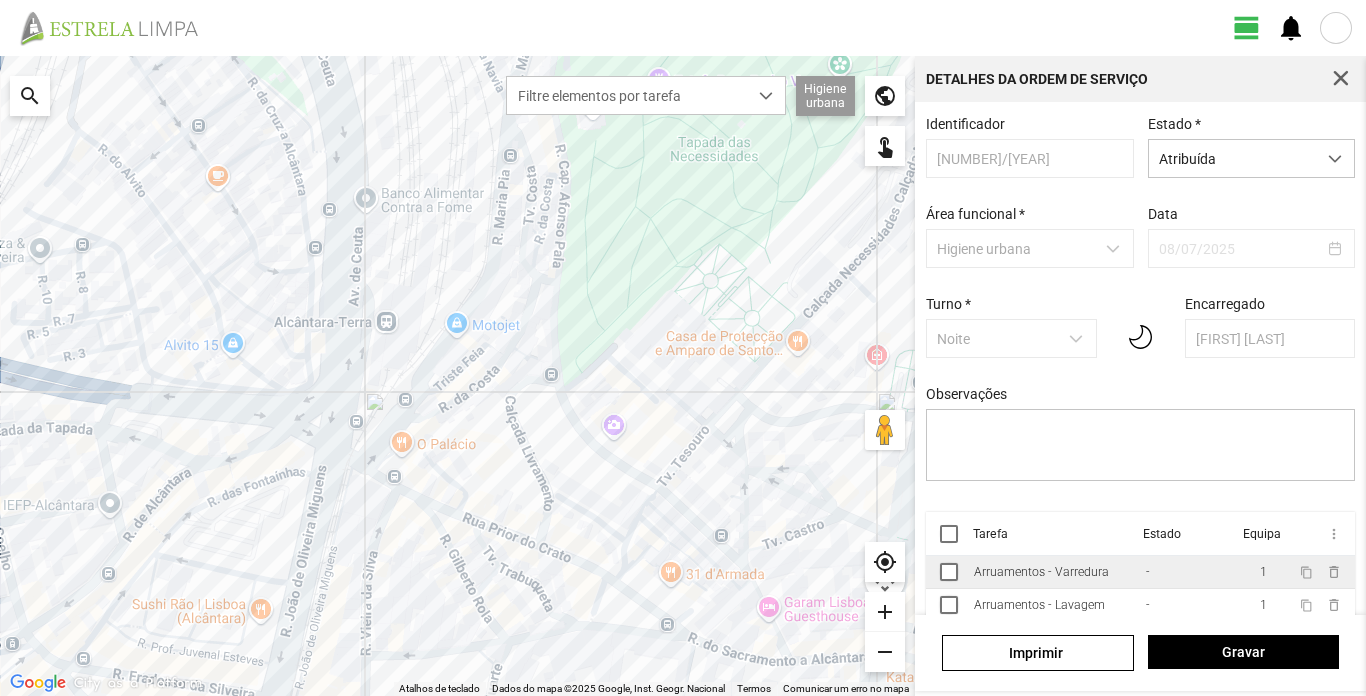 click on "Arruamentos - Varredura" at bounding box center [1041, 572] 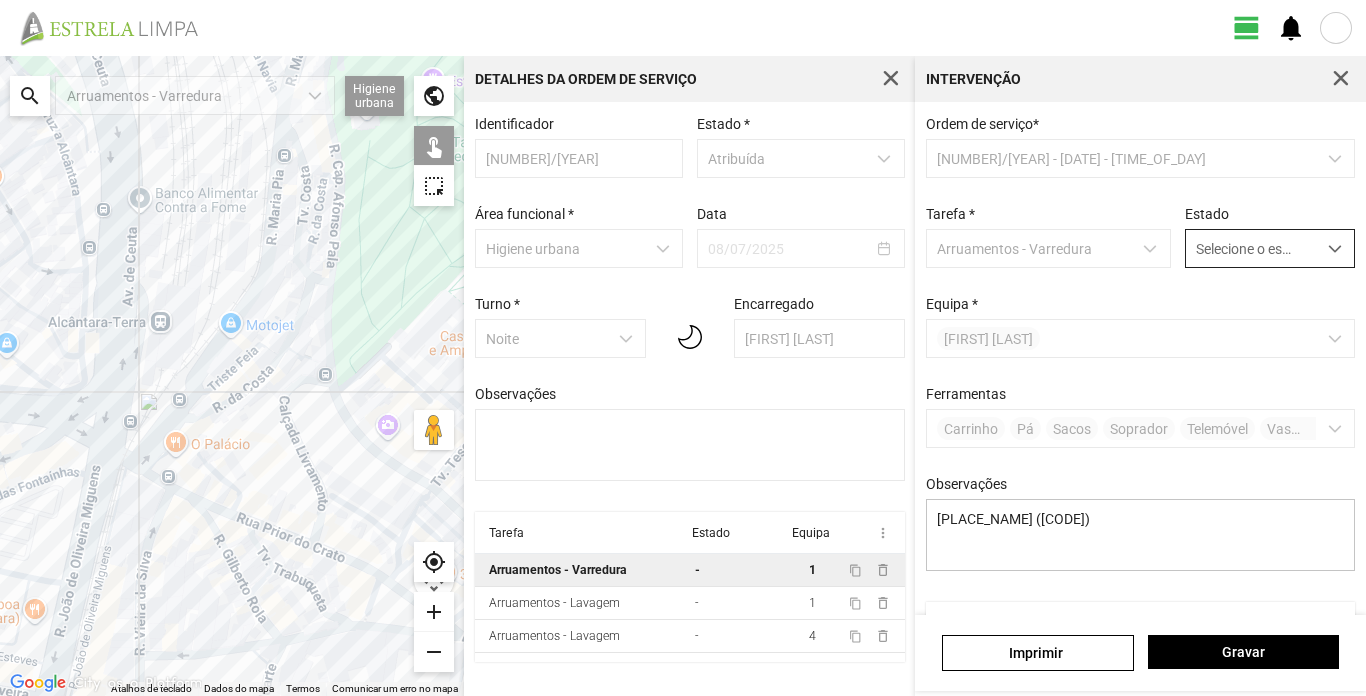 click at bounding box center [1335, 248] 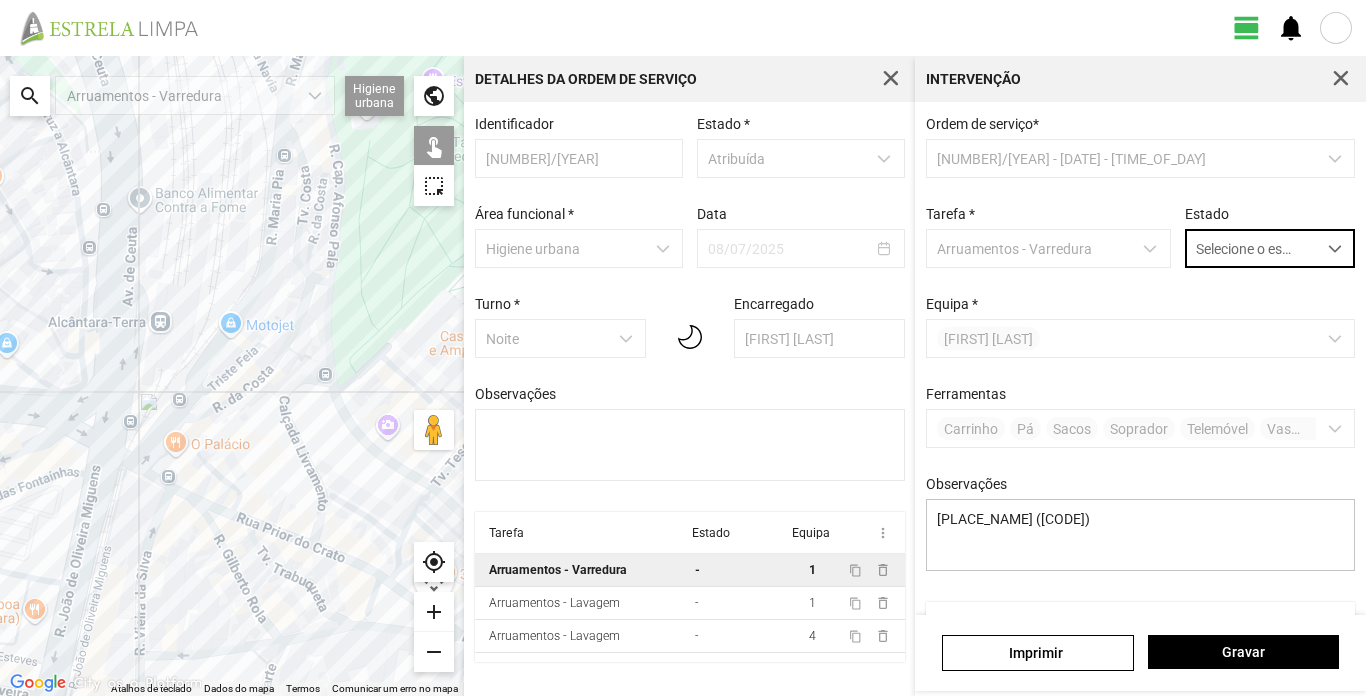 scroll, scrollTop: 11, scrollLeft: 89, axis: both 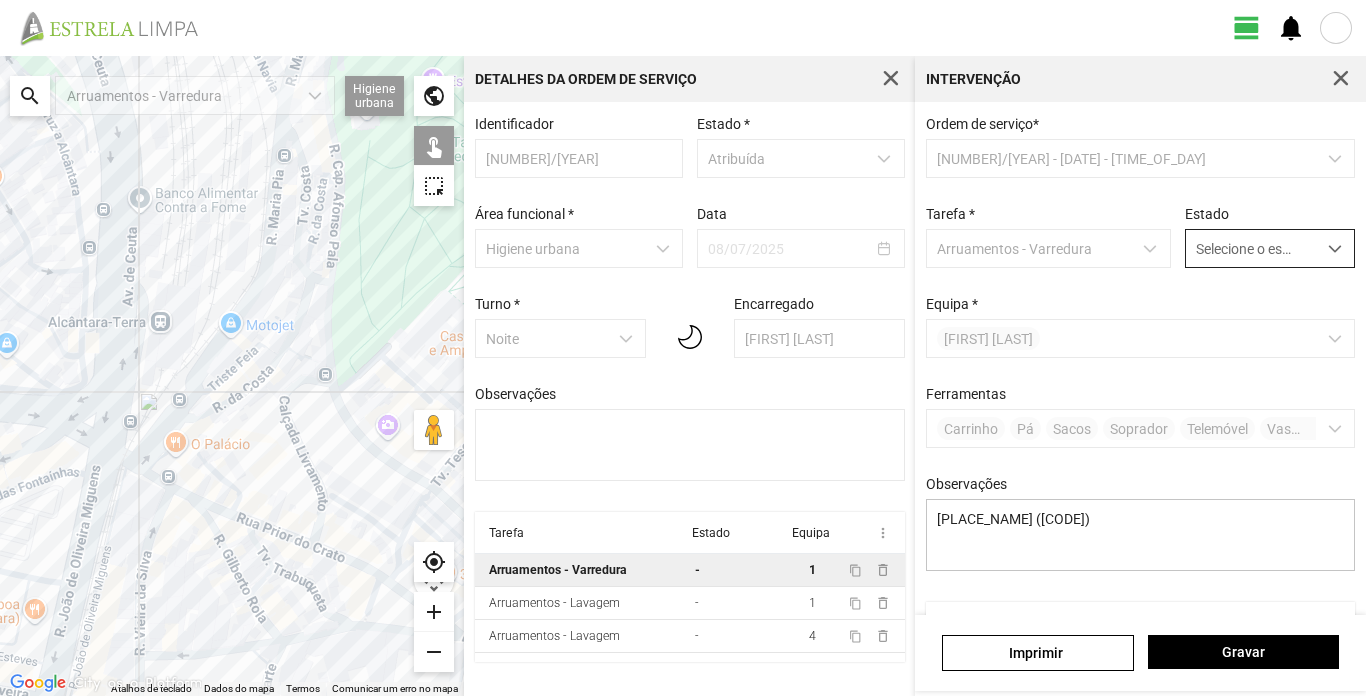 click at bounding box center (1335, 249) 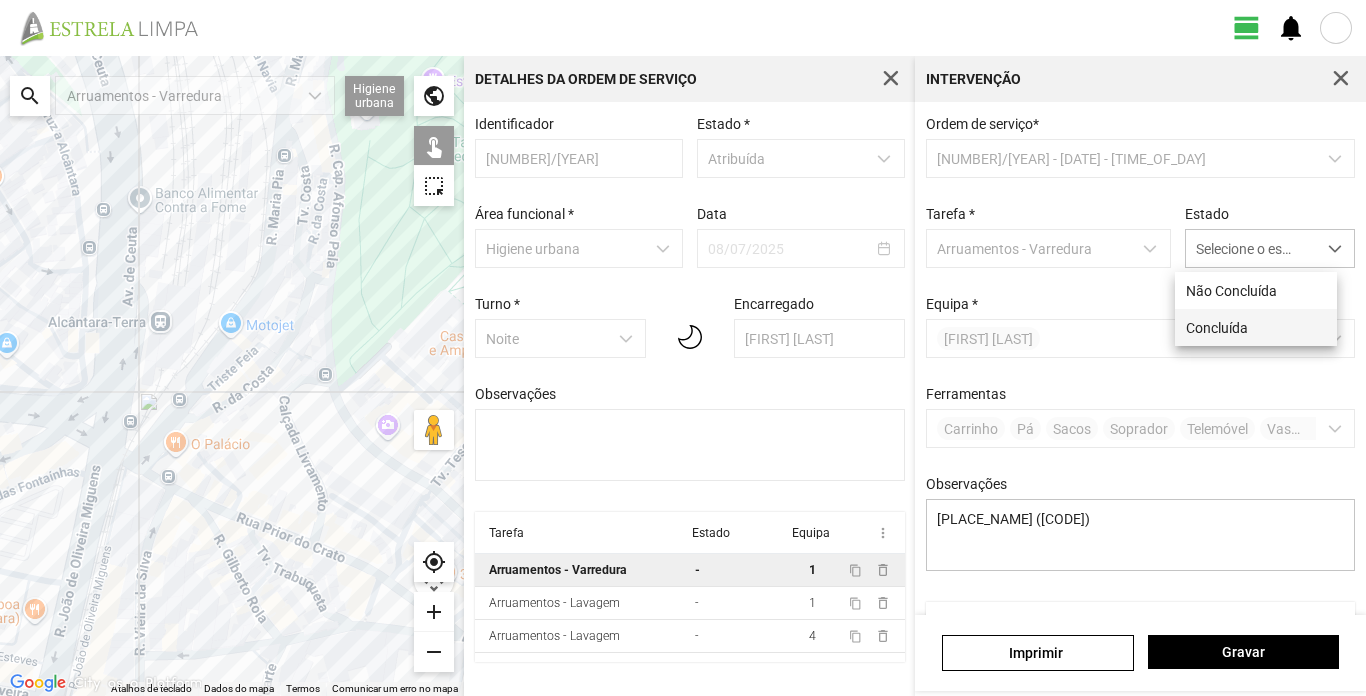 click on "Concluída" at bounding box center (1256, 327) 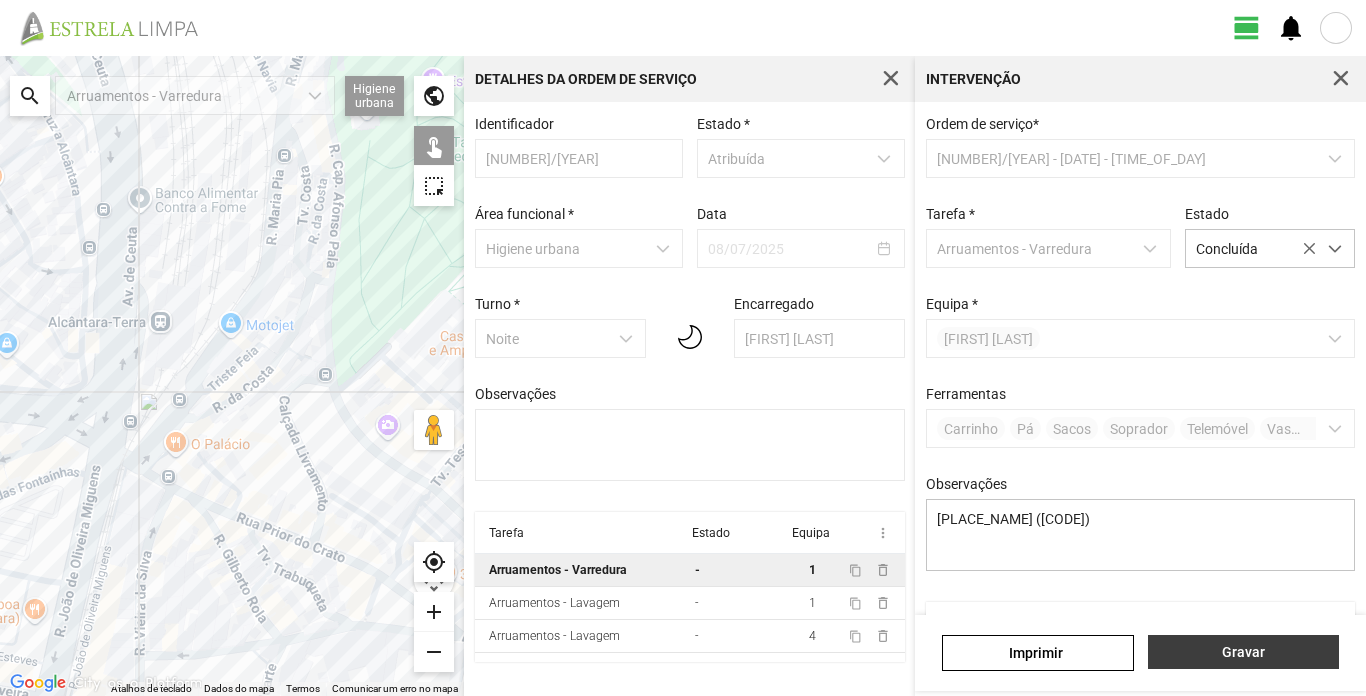 click on "Gravar" at bounding box center (1243, 652) 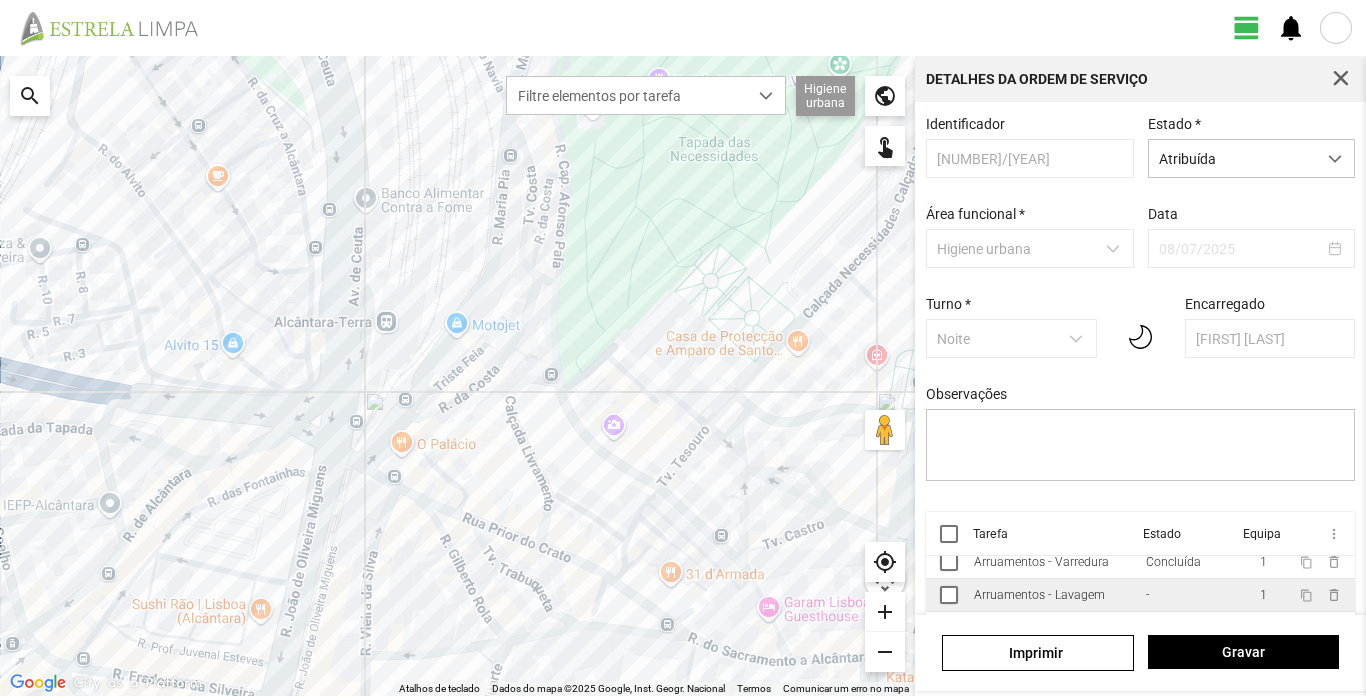 scroll, scrollTop: 13, scrollLeft: 0, axis: vertical 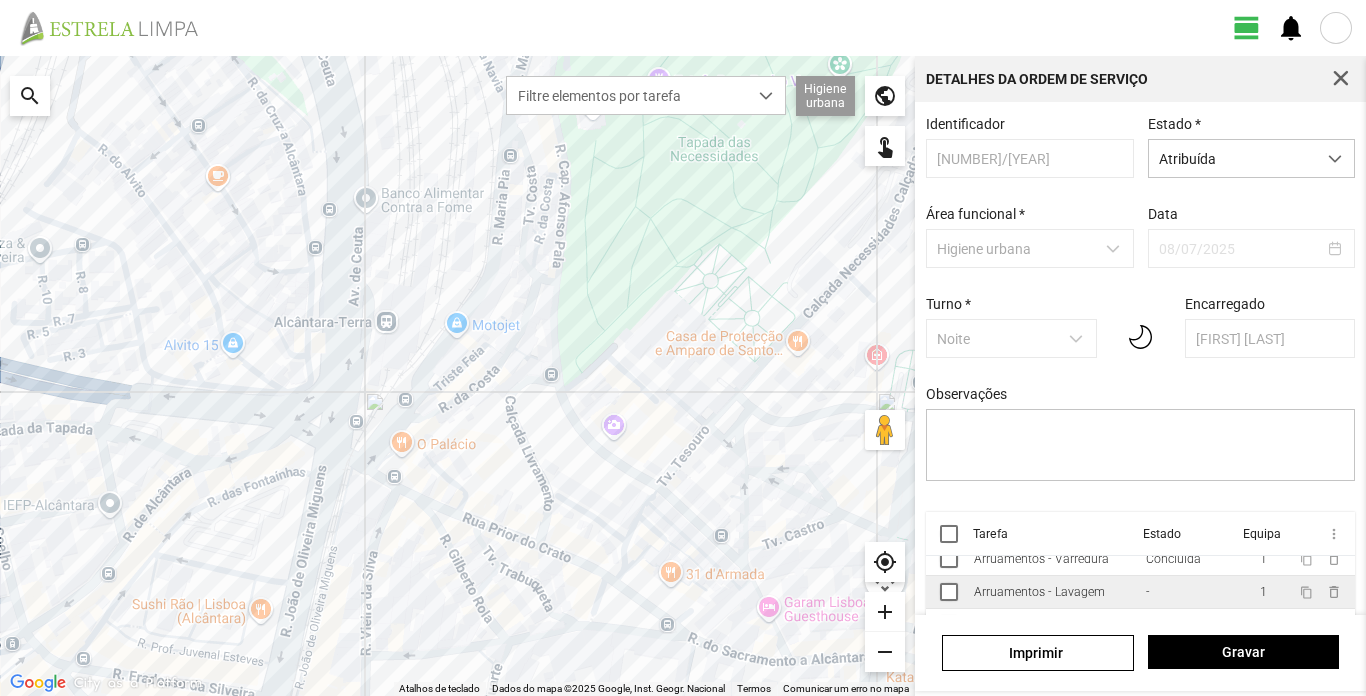 click on "Arruamentos - Lavagem" at bounding box center (1041, 559) 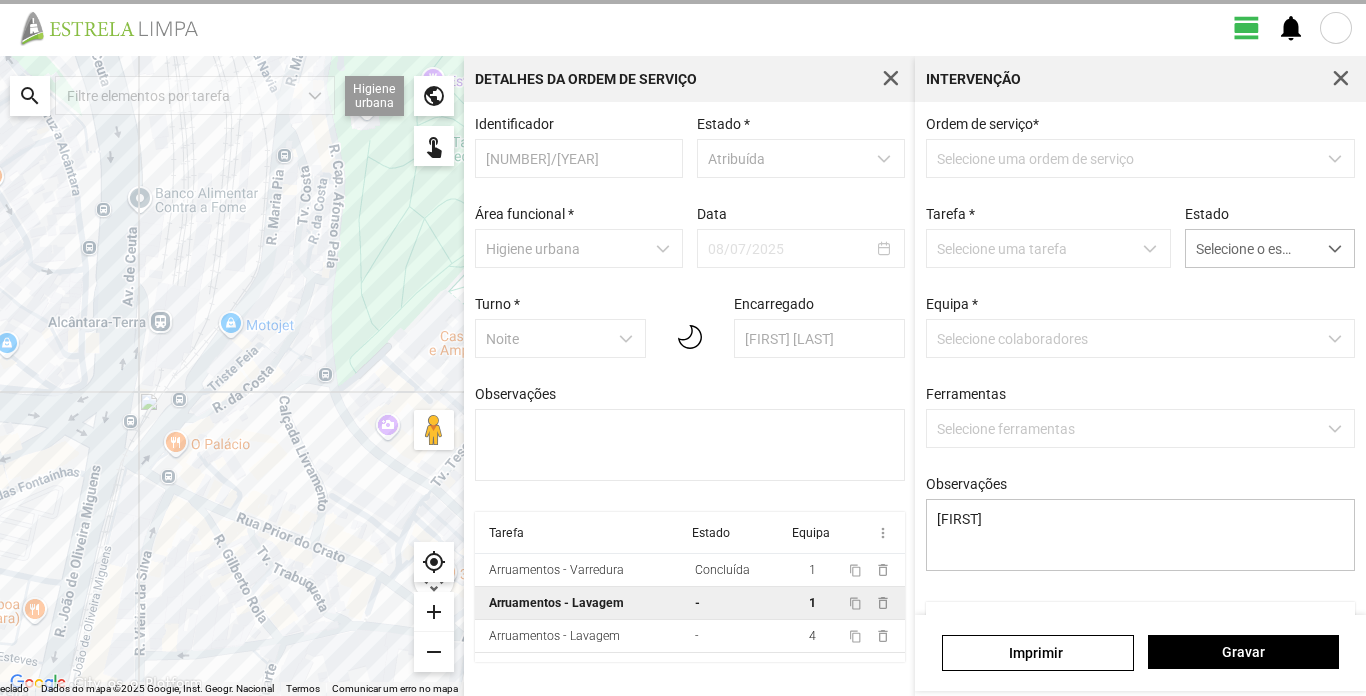scroll, scrollTop: 0, scrollLeft: 0, axis: both 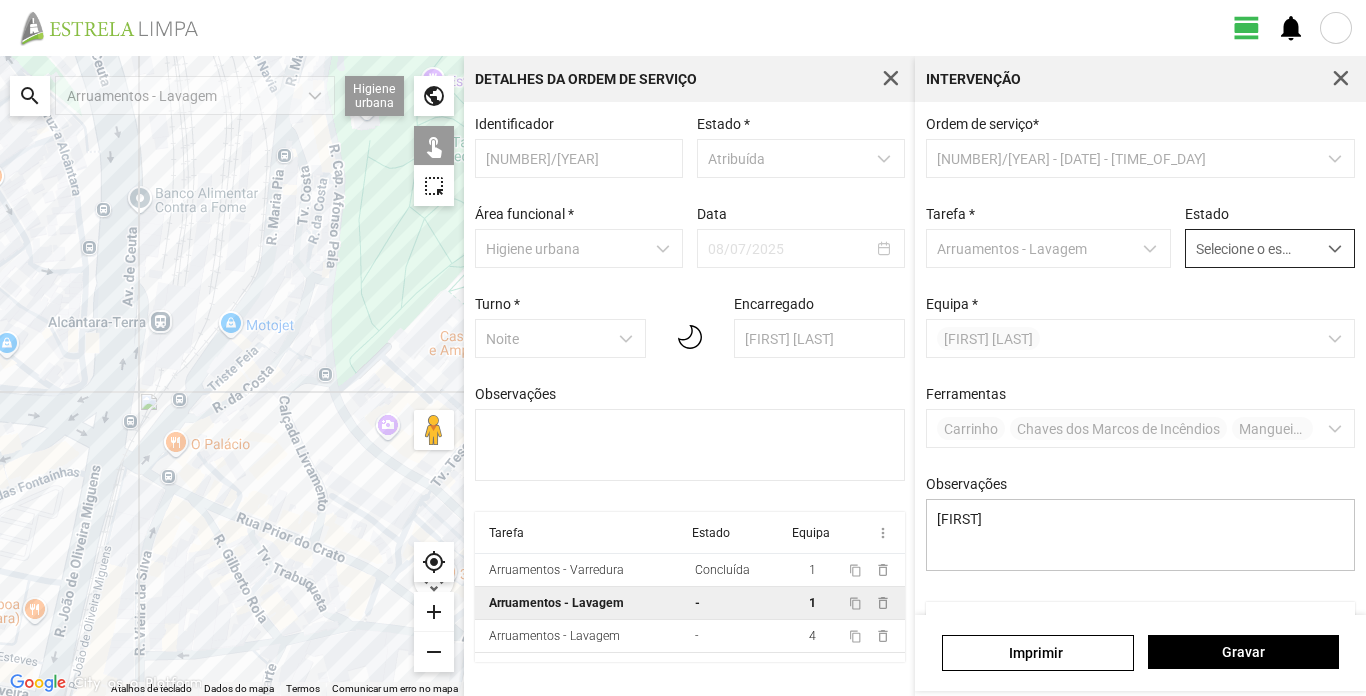 click at bounding box center [1335, 249] 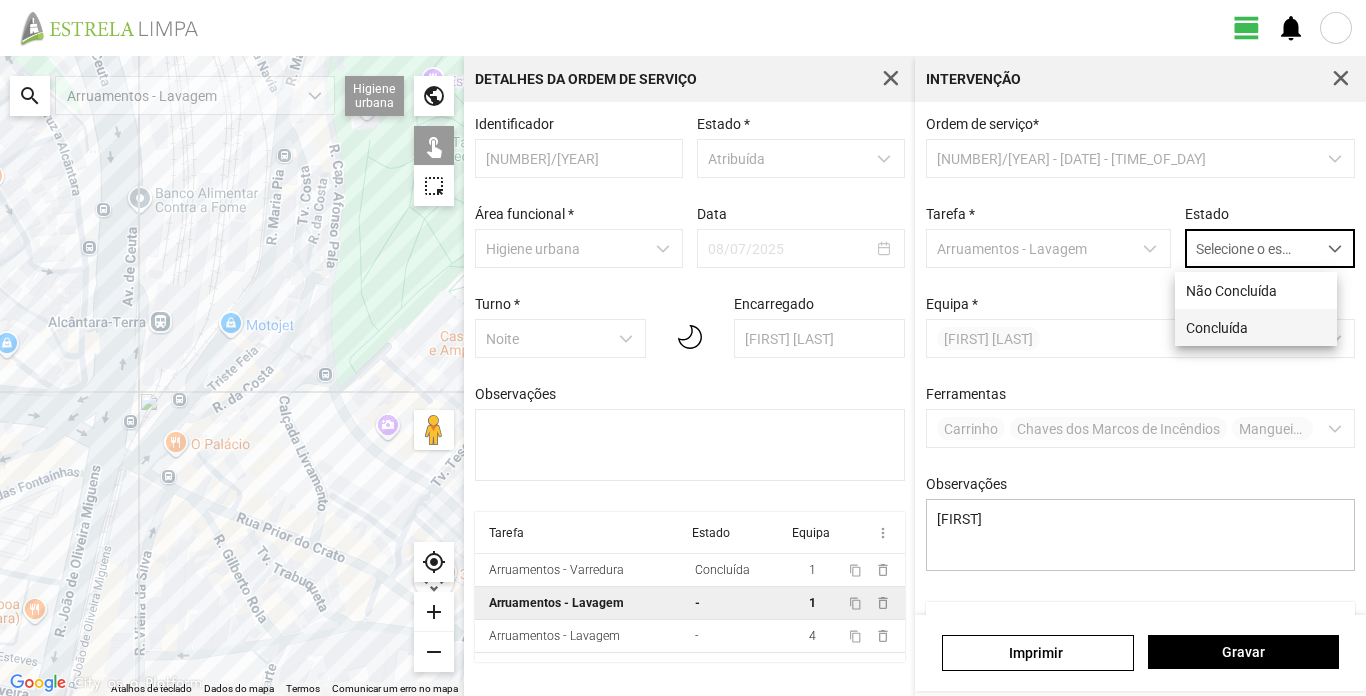 click on "Concluída" at bounding box center [1256, 327] 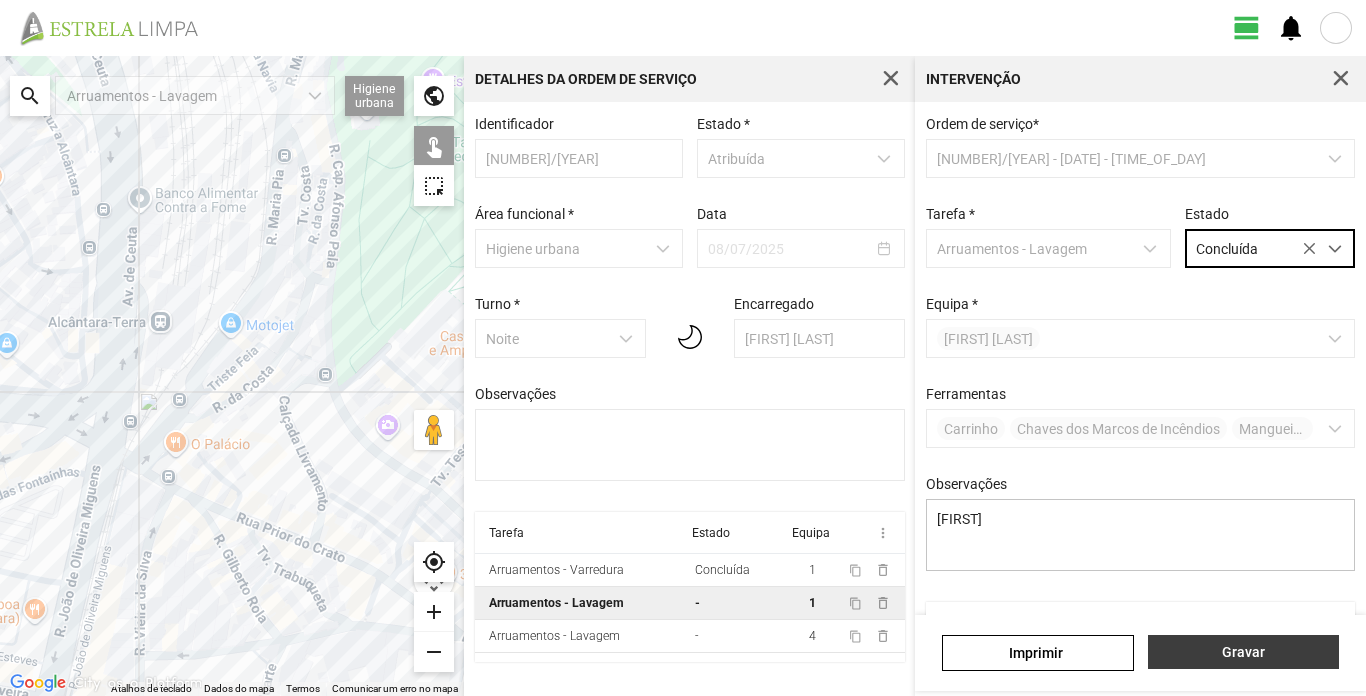 click on "Gravar" at bounding box center [1243, 652] 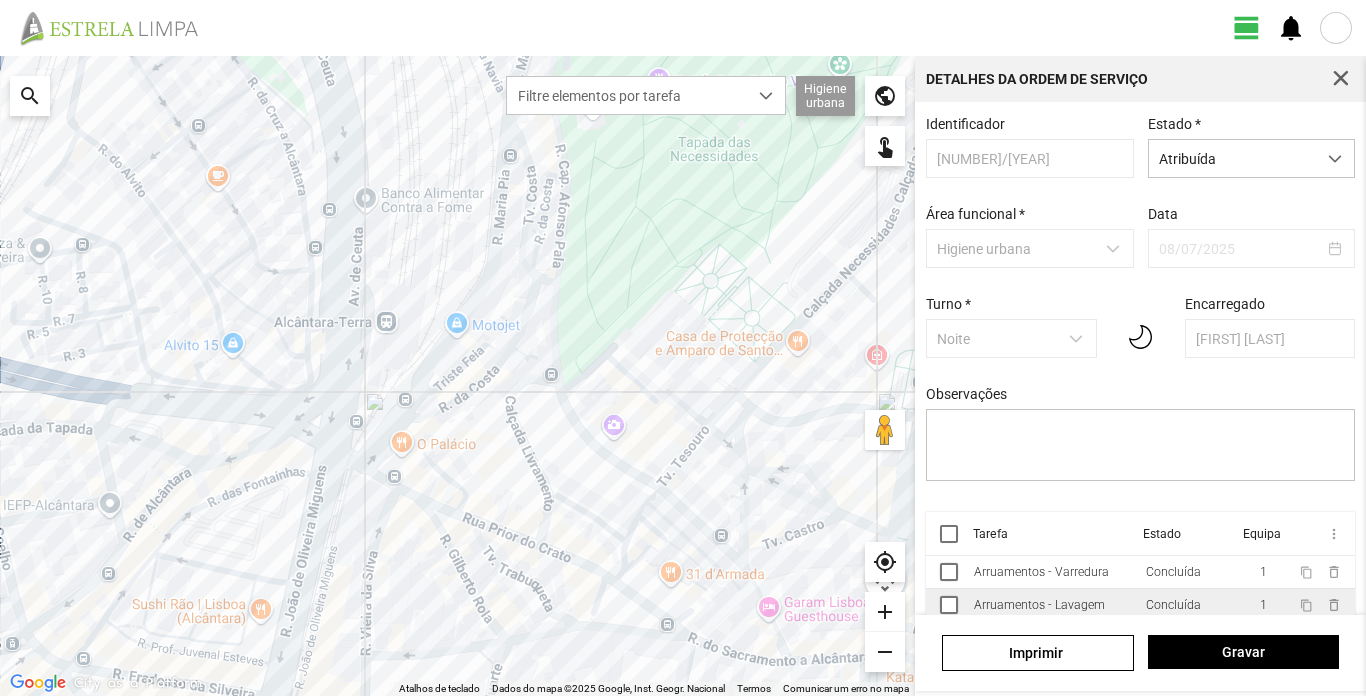 scroll, scrollTop: 13, scrollLeft: 0, axis: vertical 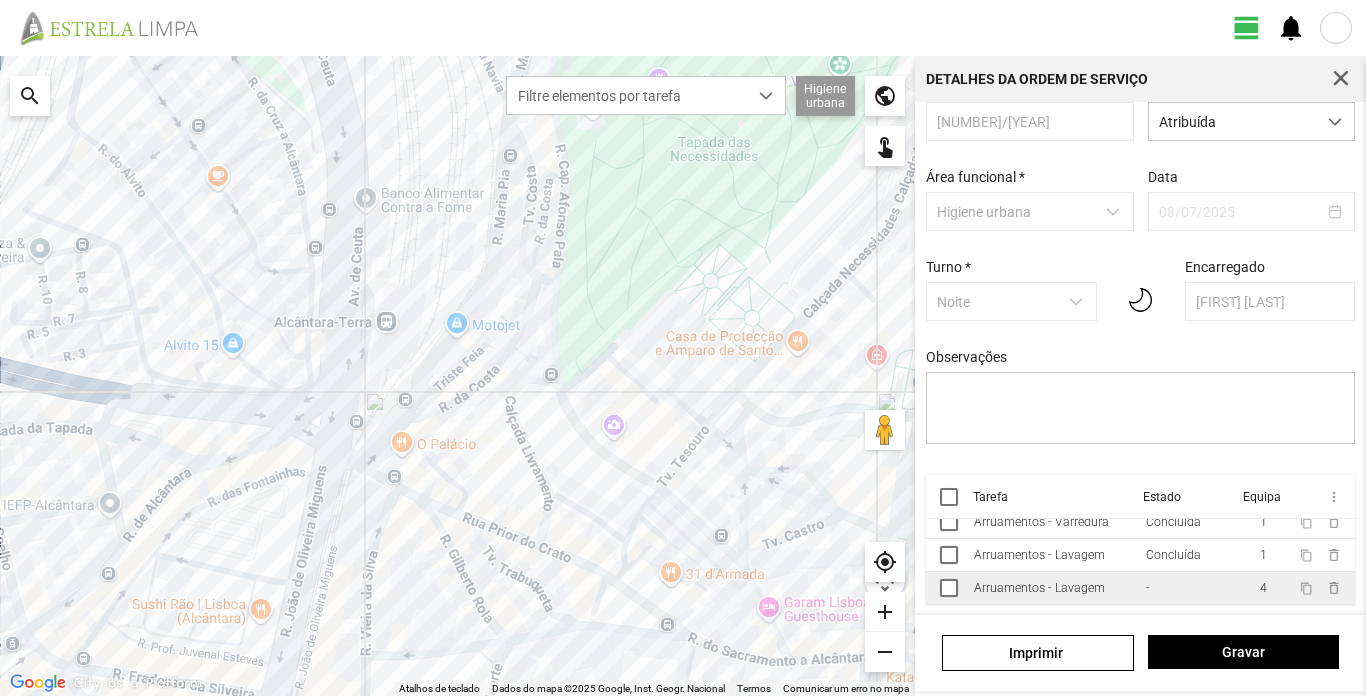 click on "Arruamentos - Lavagem" at bounding box center [1041, 522] 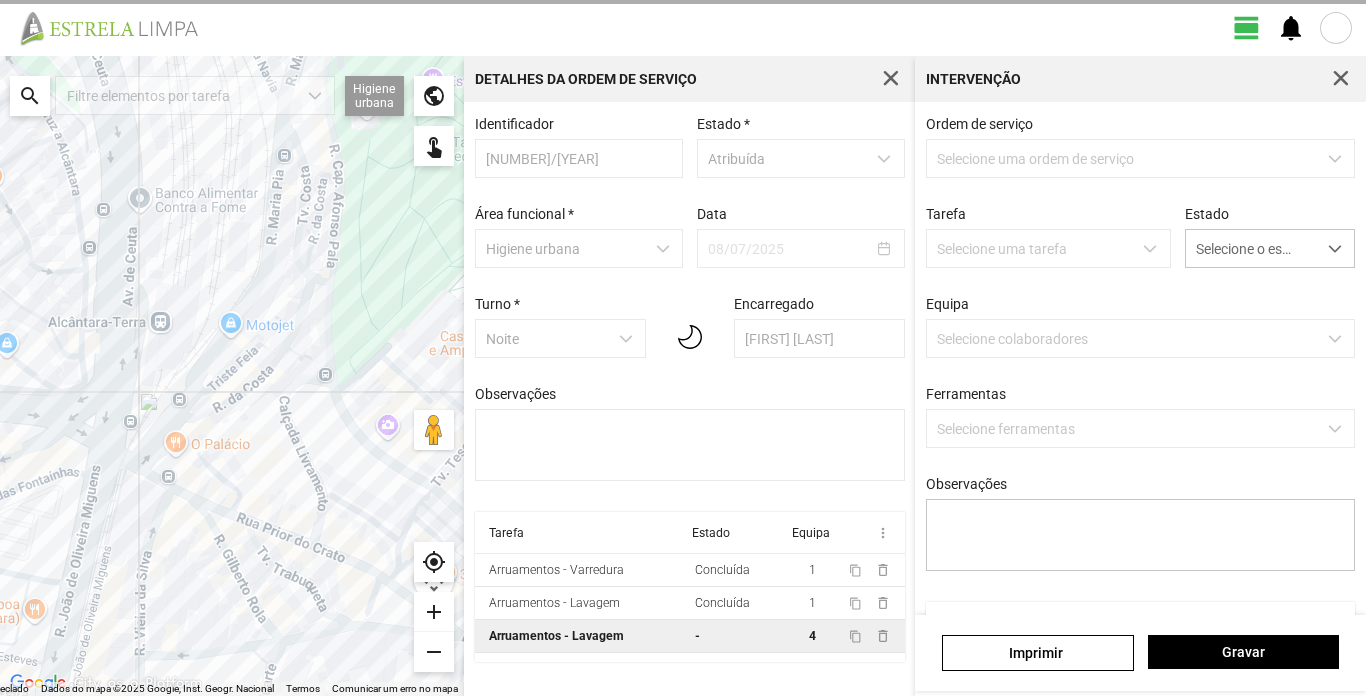 scroll, scrollTop: 0, scrollLeft: 0, axis: both 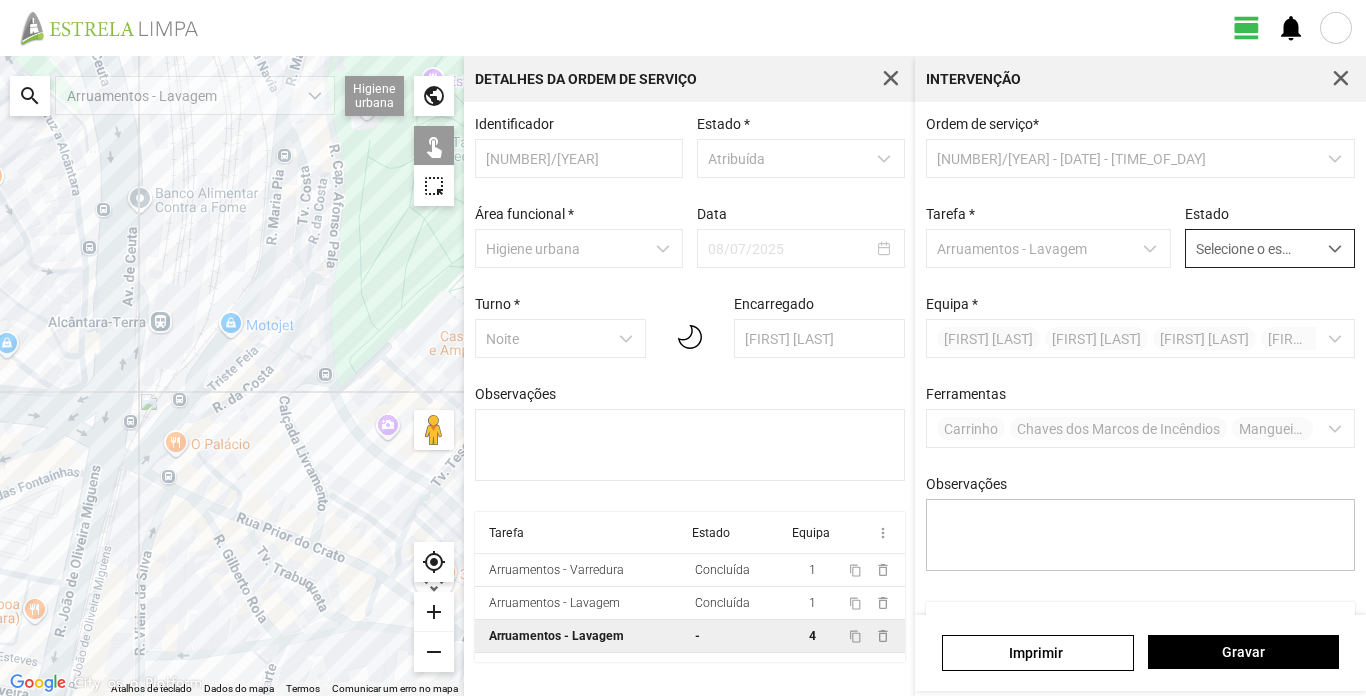click at bounding box center [1335, 248] 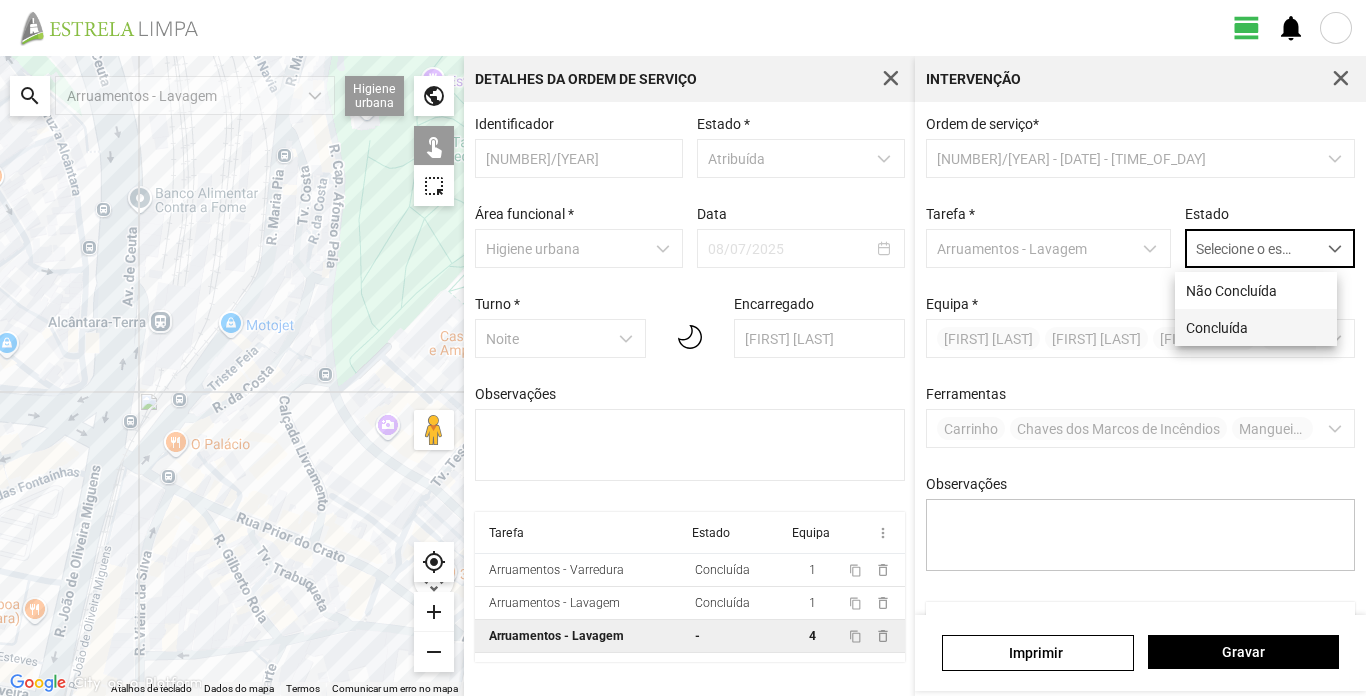 click on "Concluída" at bounding box center [1256, 327] 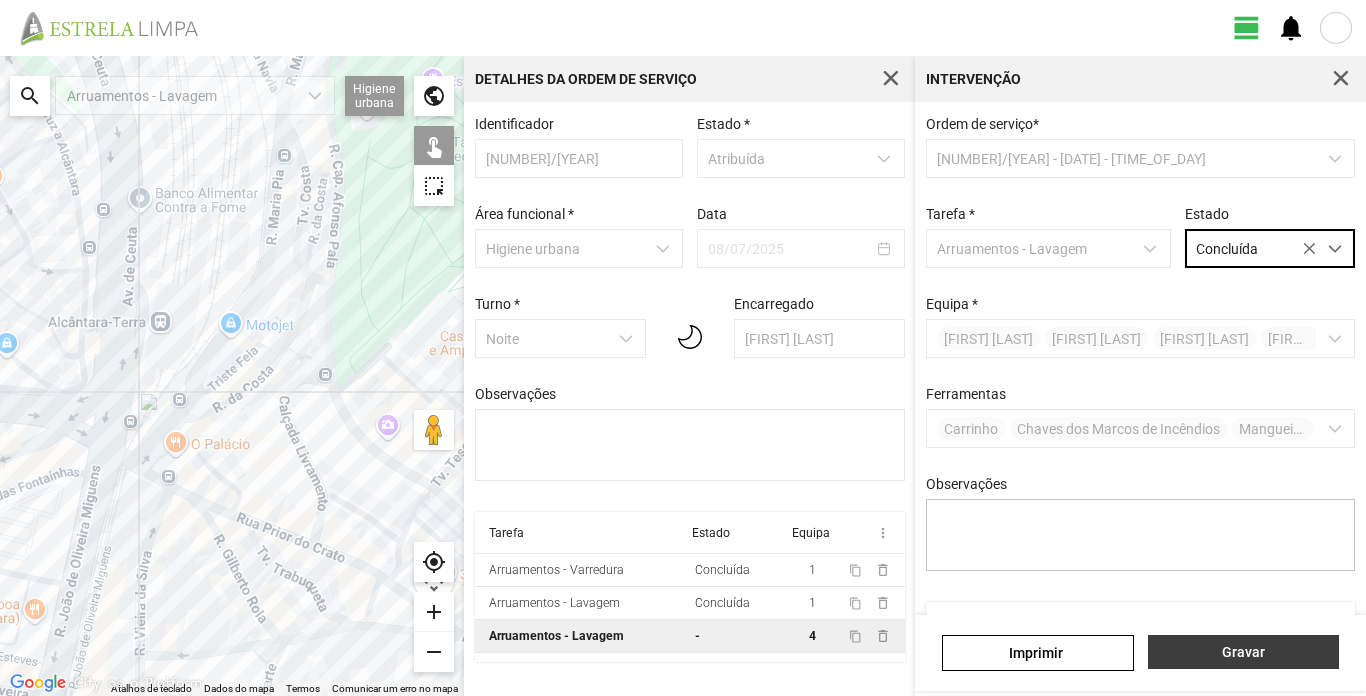 click on "Gravar" at bounding box center [1243, 652] 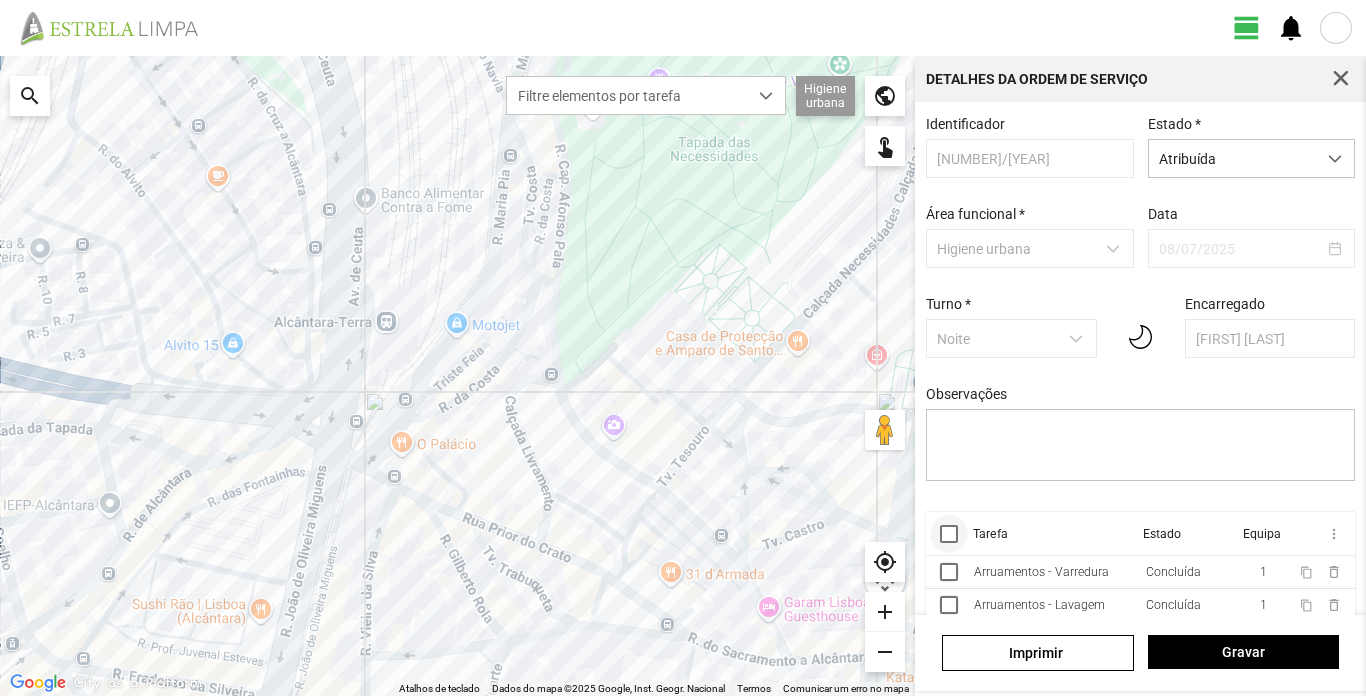 click at bounding box center [949, 534] 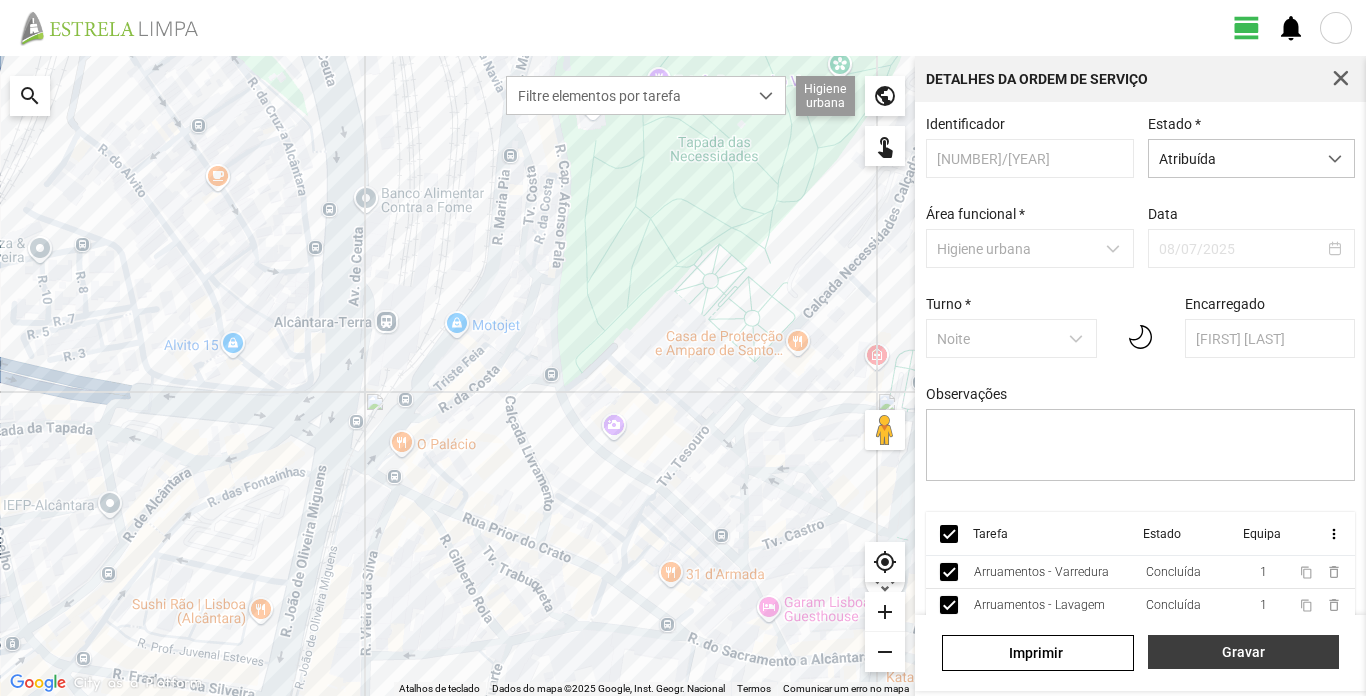 click on "Gravar" at bounding box center [1243, 652] 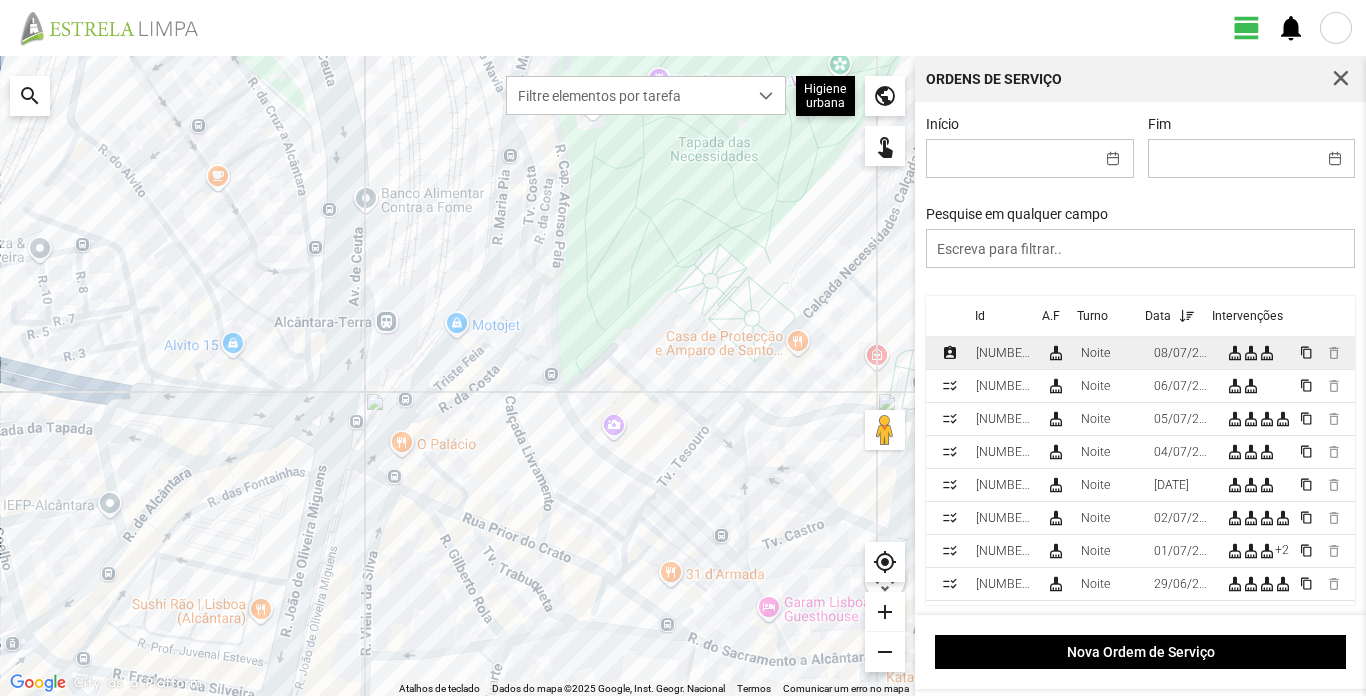 click on "[NUMBER]/[YEAR]" at bounding box center [1003, 353] 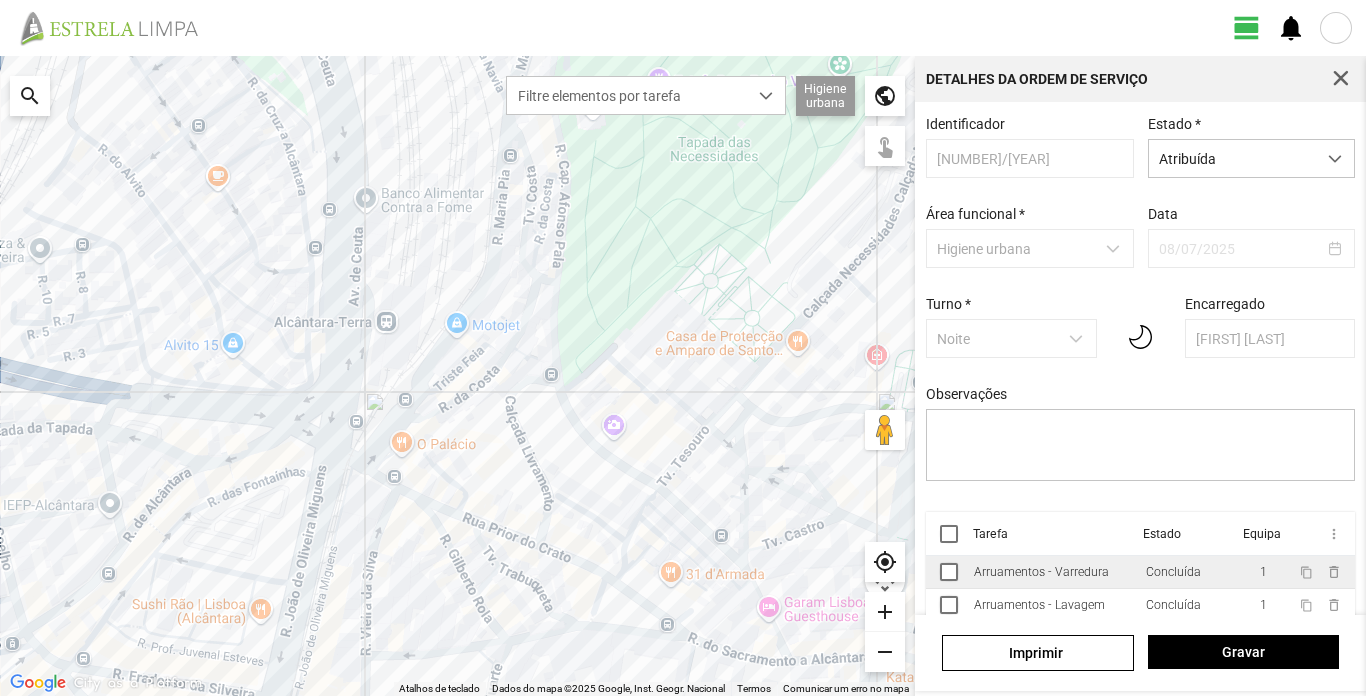 scroll, scrollTop: 13, scrollLeft: 0, axis: vertical 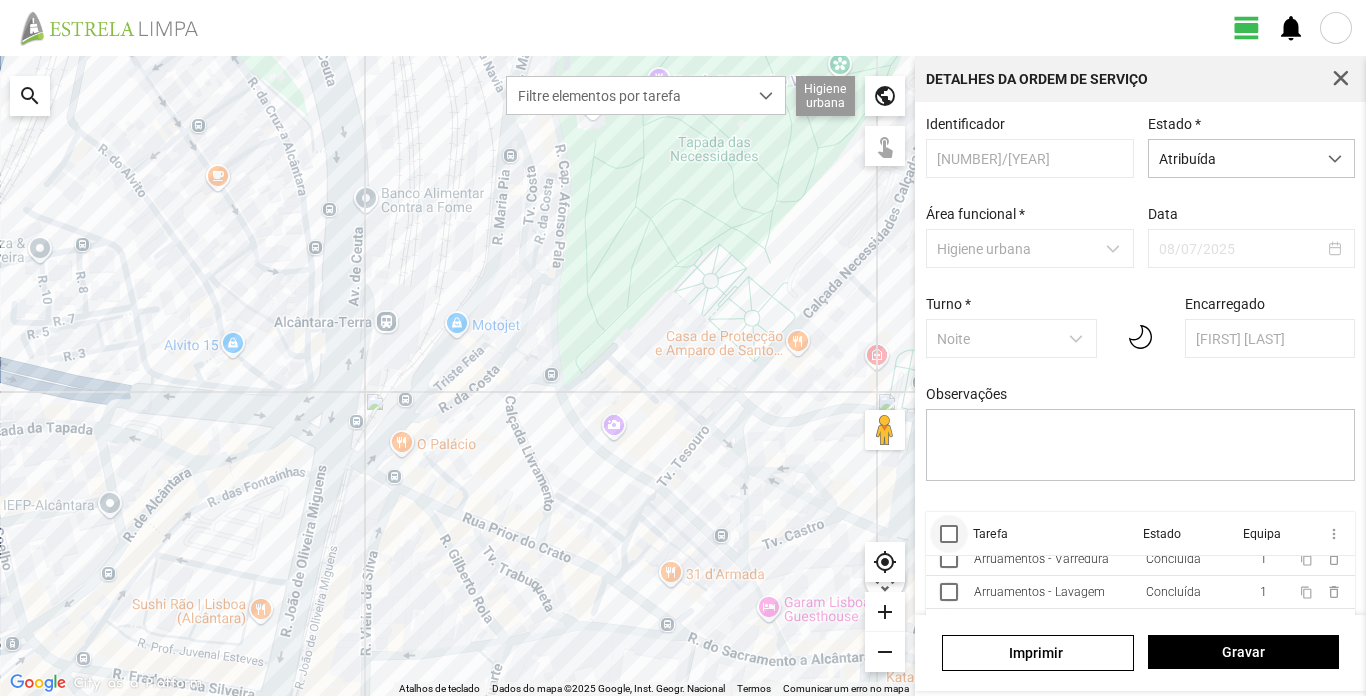 click at bounding box center (949, 534) 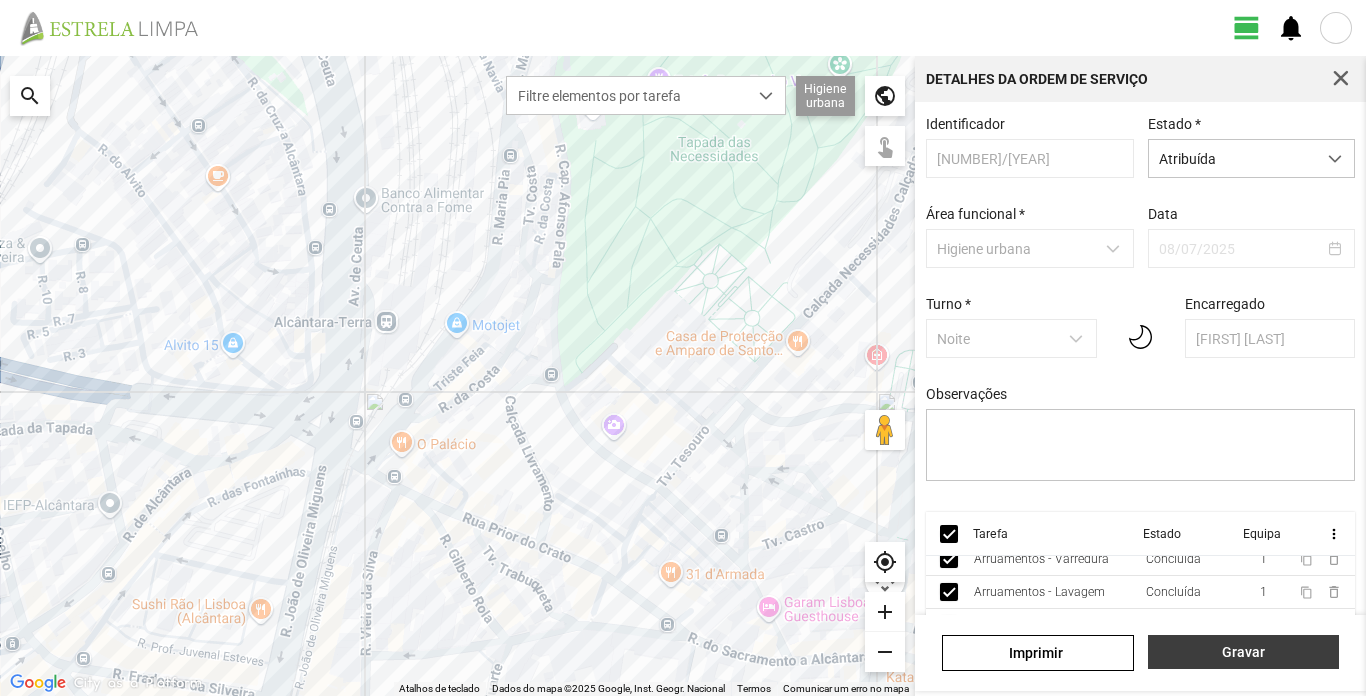 click on "Gravar" at bounding box center (1243, 652) 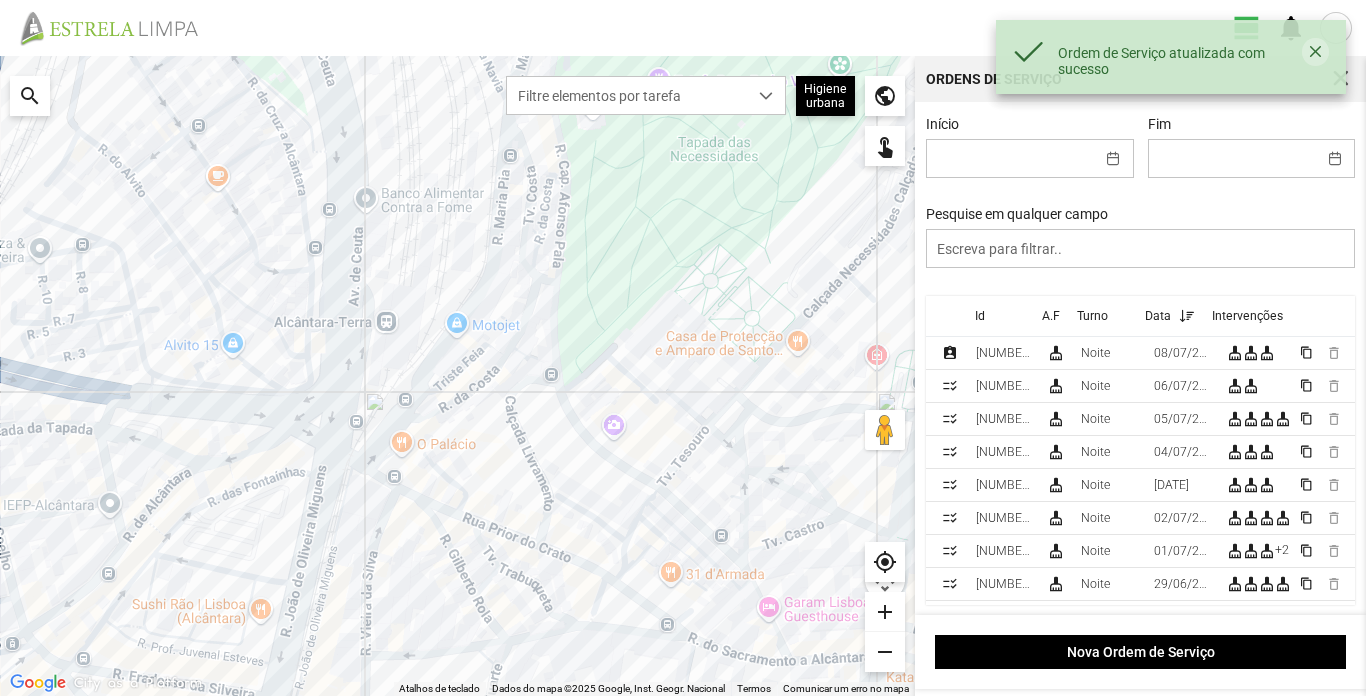click at bounding box center [1315, 52] 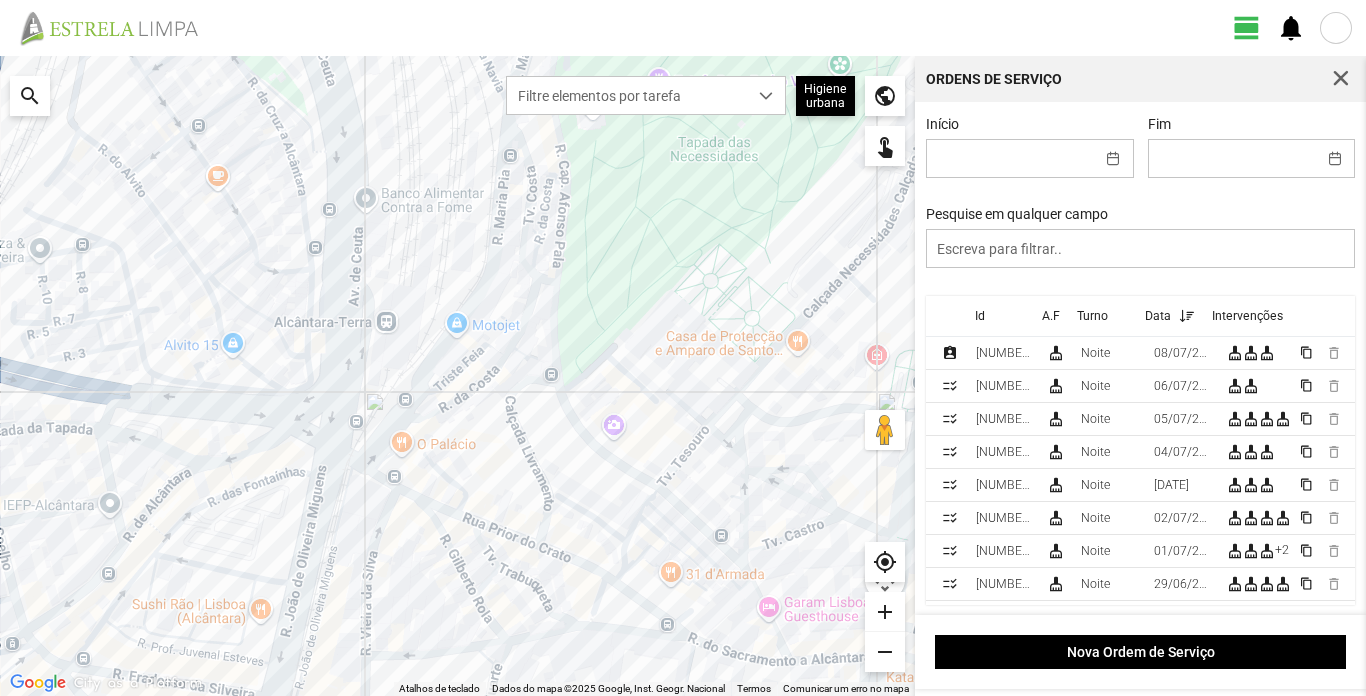 click at bounding box center [1336, 28] 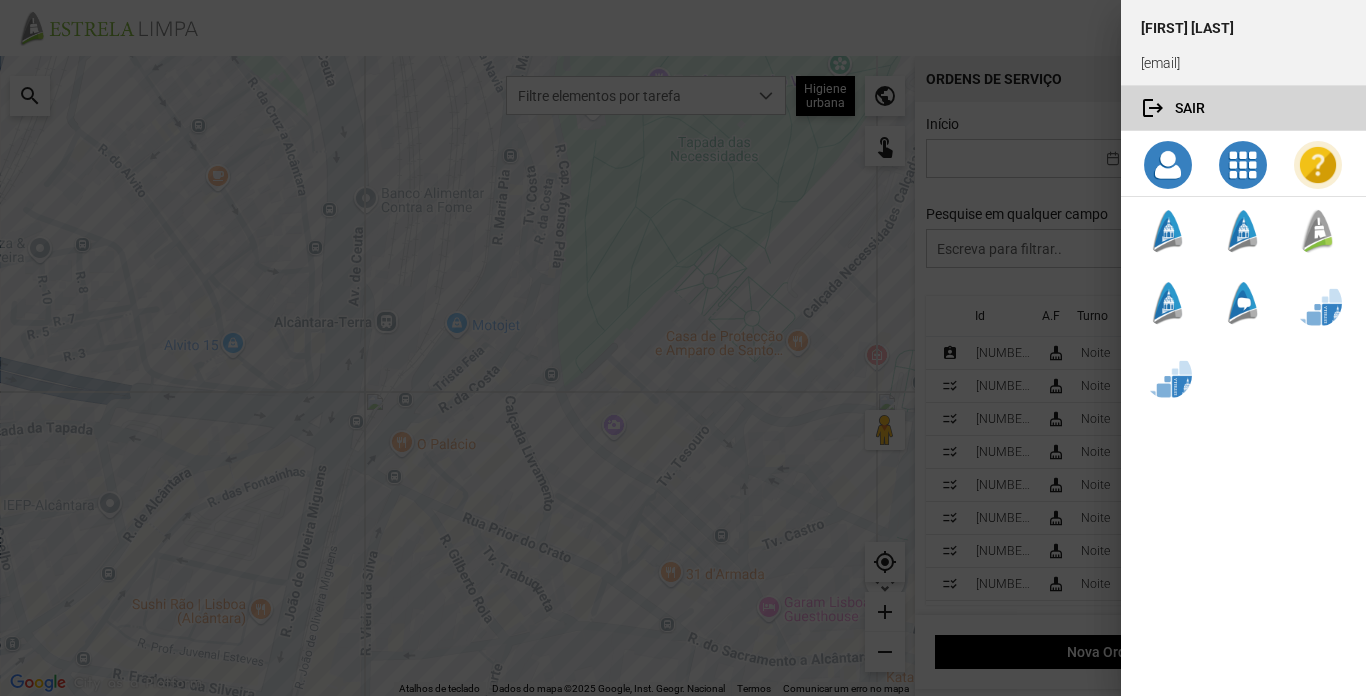 click on "logout  Sair" at bounding box center (1243, 108) 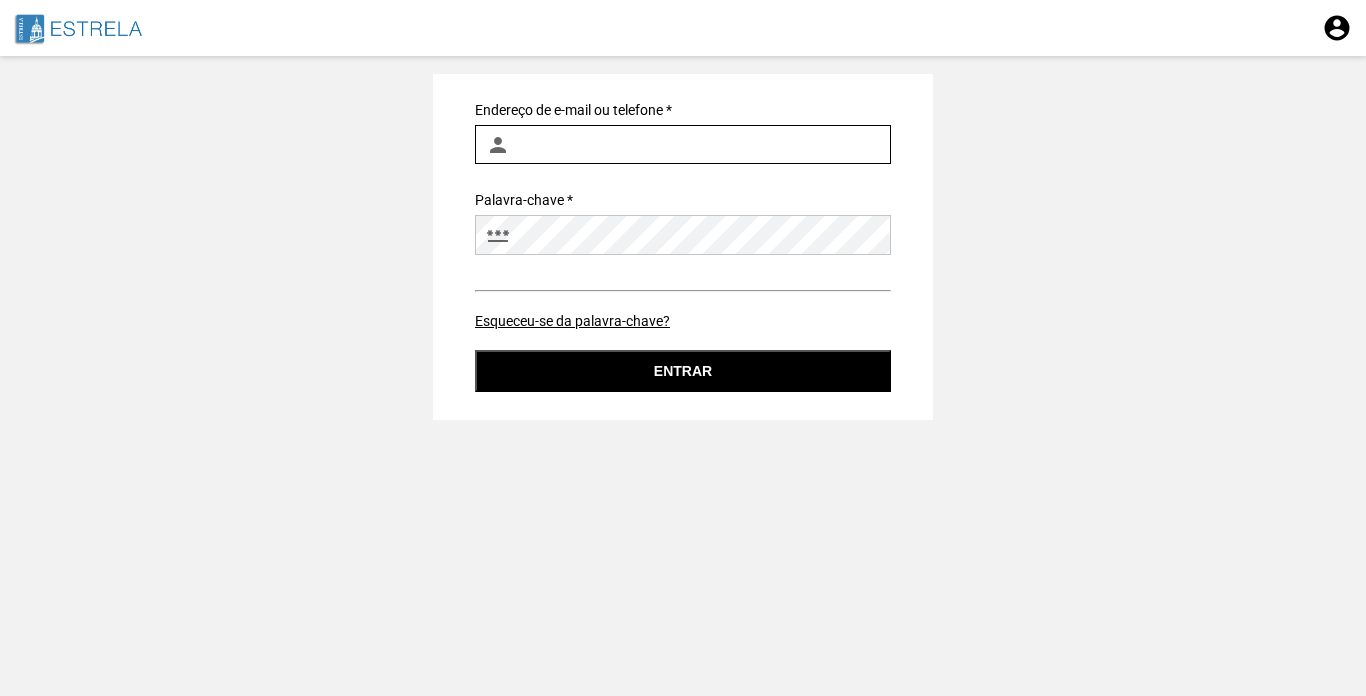type on "[EMAIL]" 